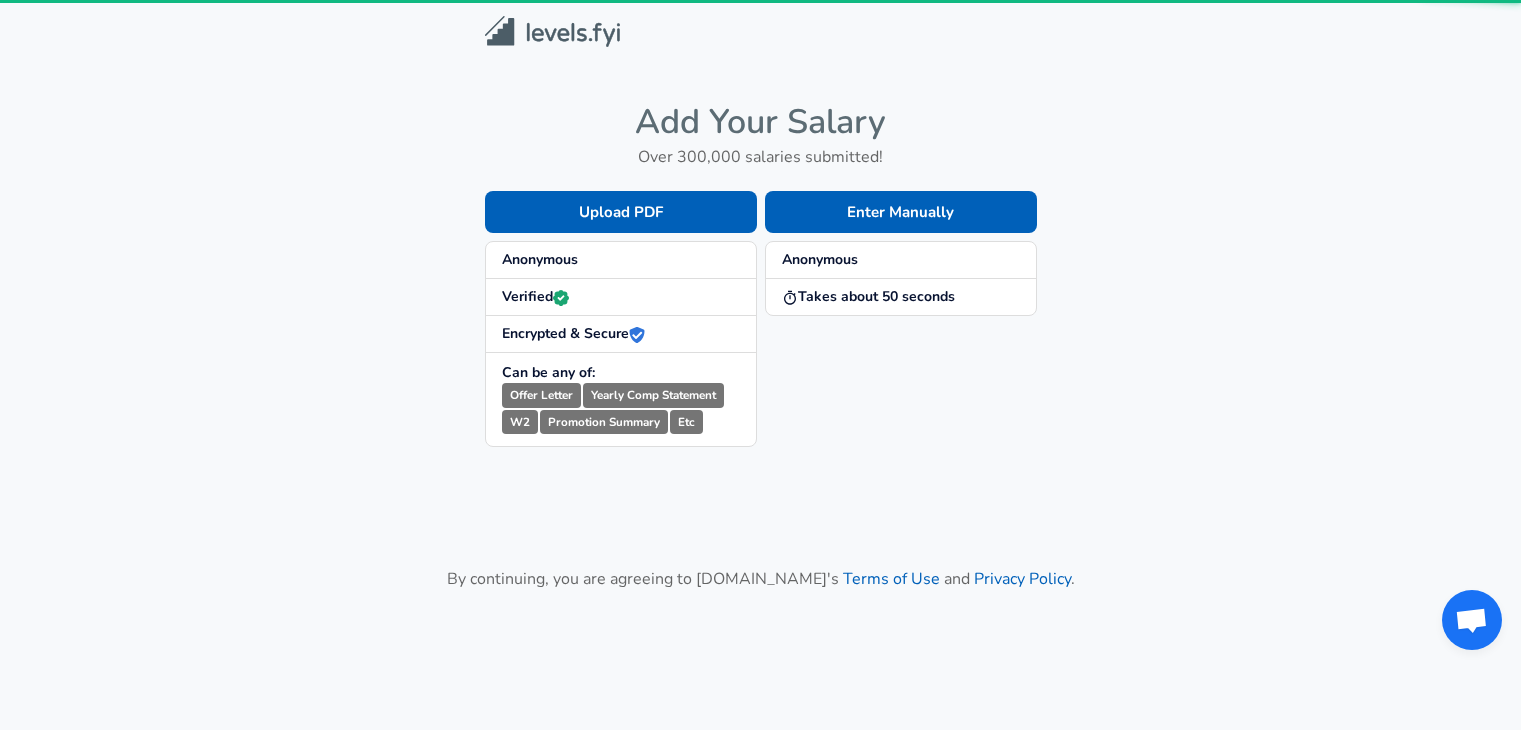 scroll, scrollTop: 0, scrollLeft: 0, axis: both 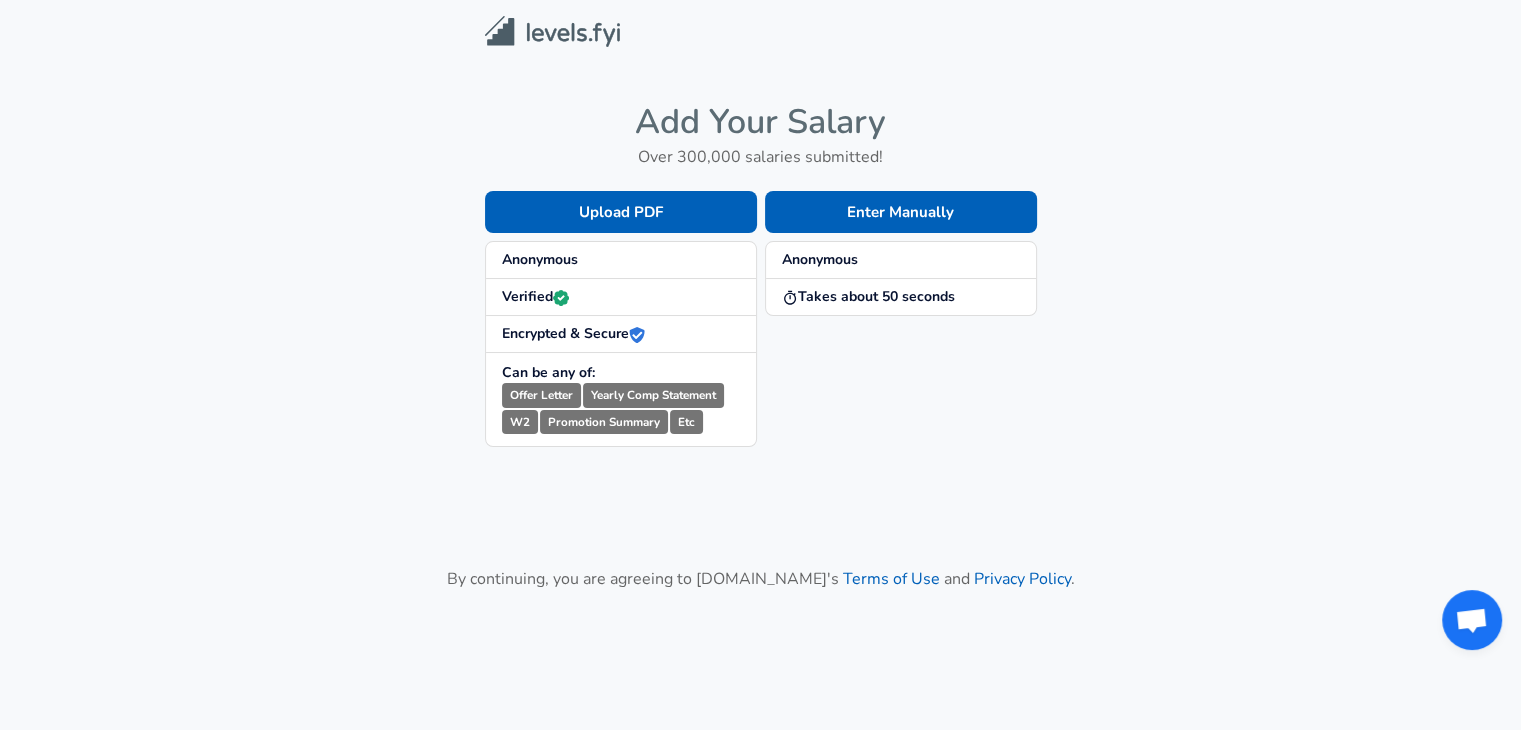 click on "Takes about 50 seconds" at bounding box center [868, 296] 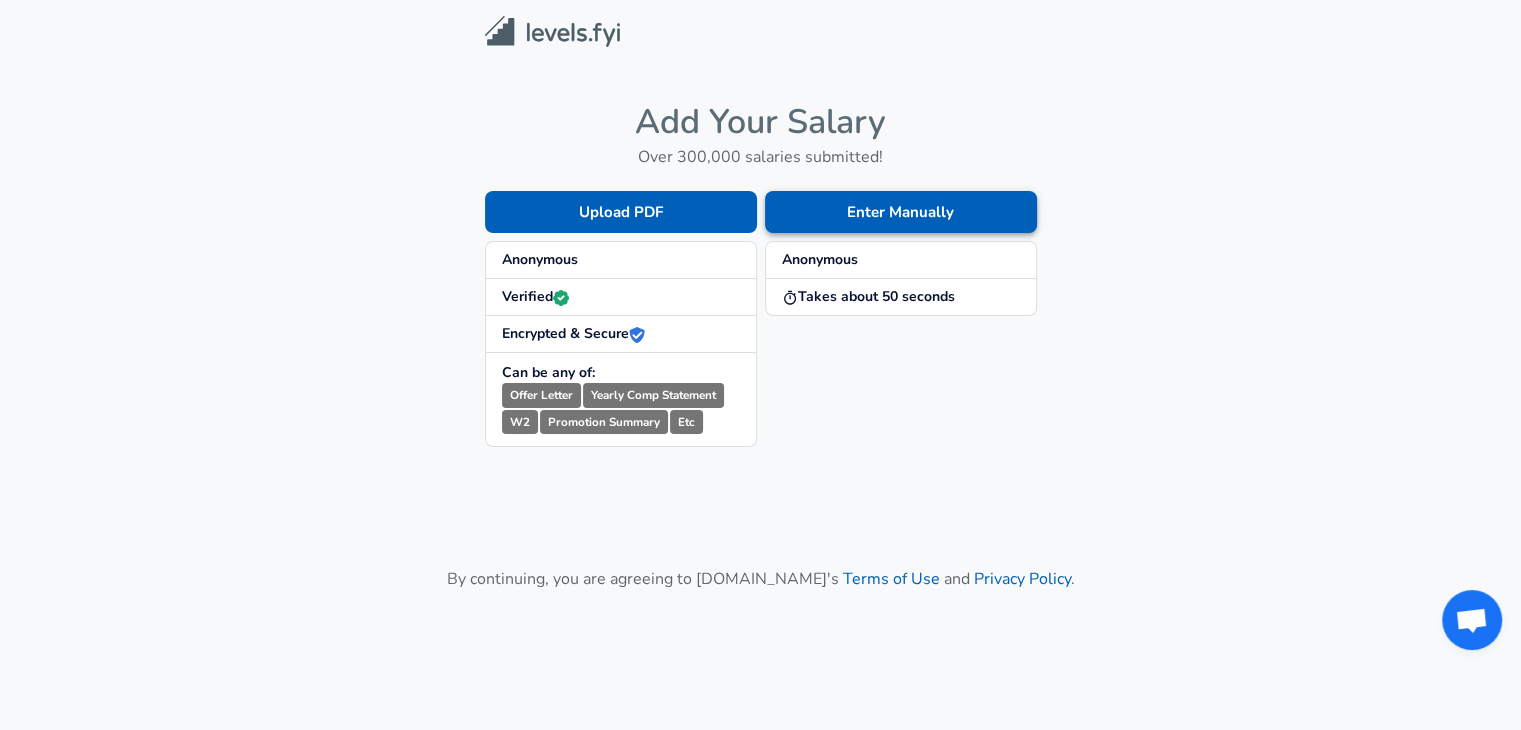 click on "Enter Manually" at bounding box center [901, 212] 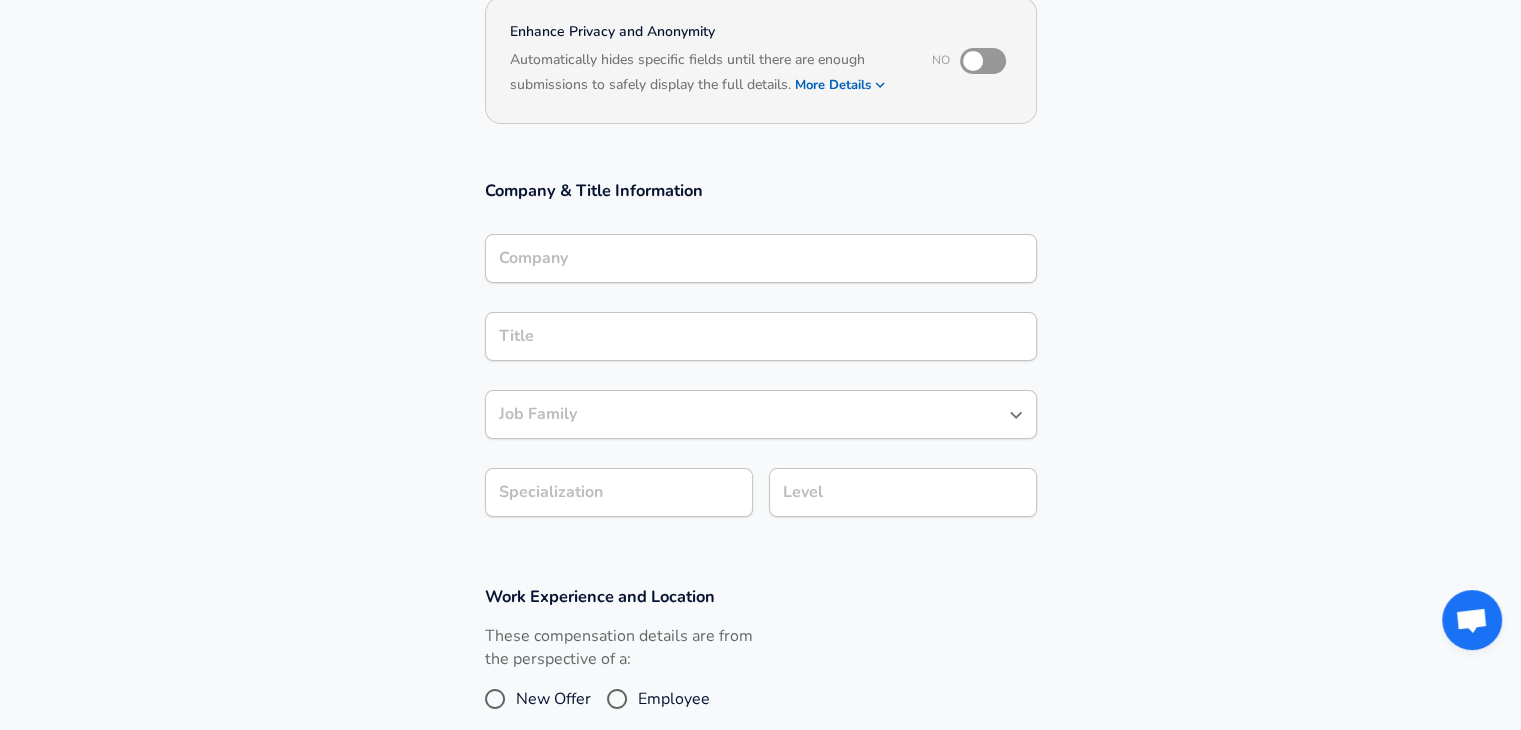 scroll, scrollTop: 220, scrollLeft: 0, axis: vertical 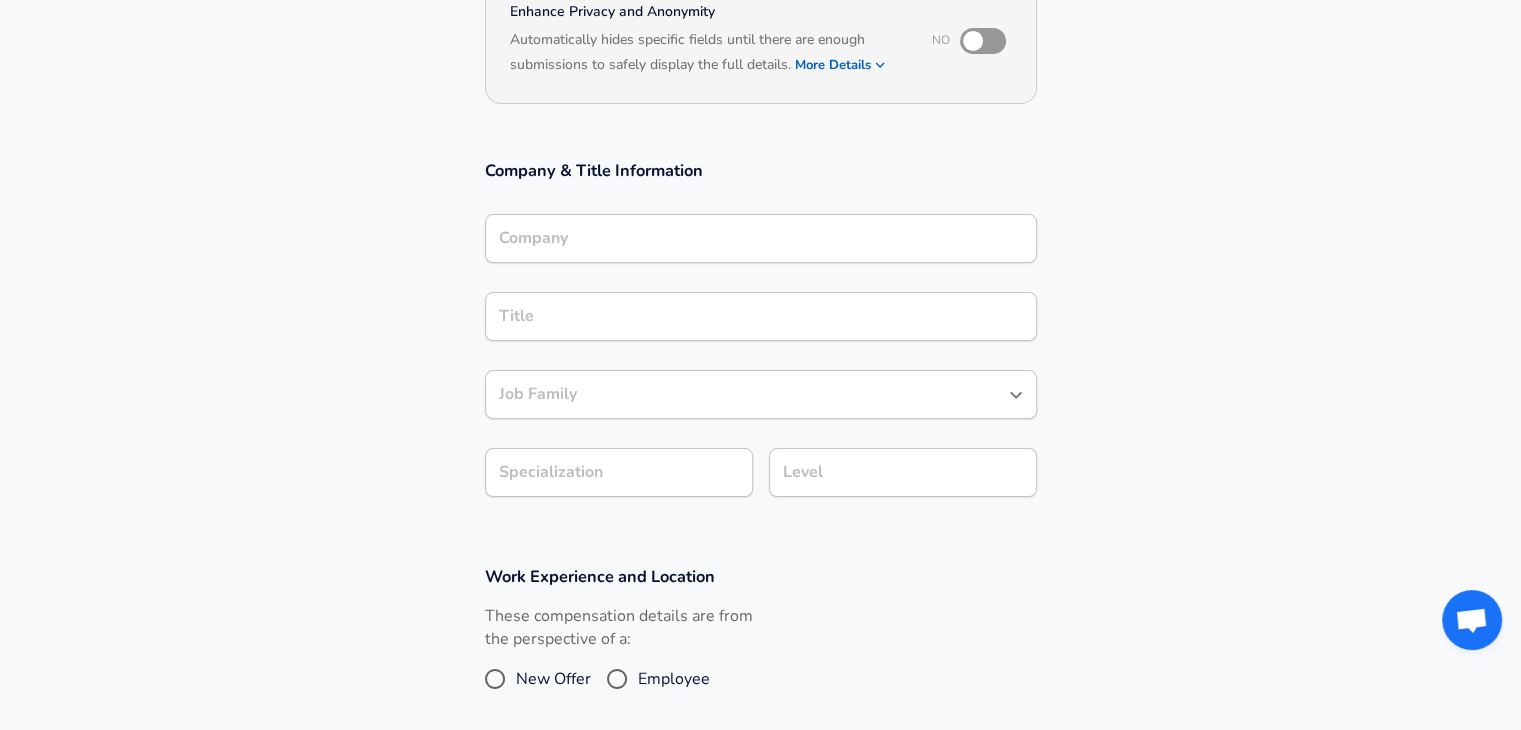 click on "Company" at bounding box center (761, 238) 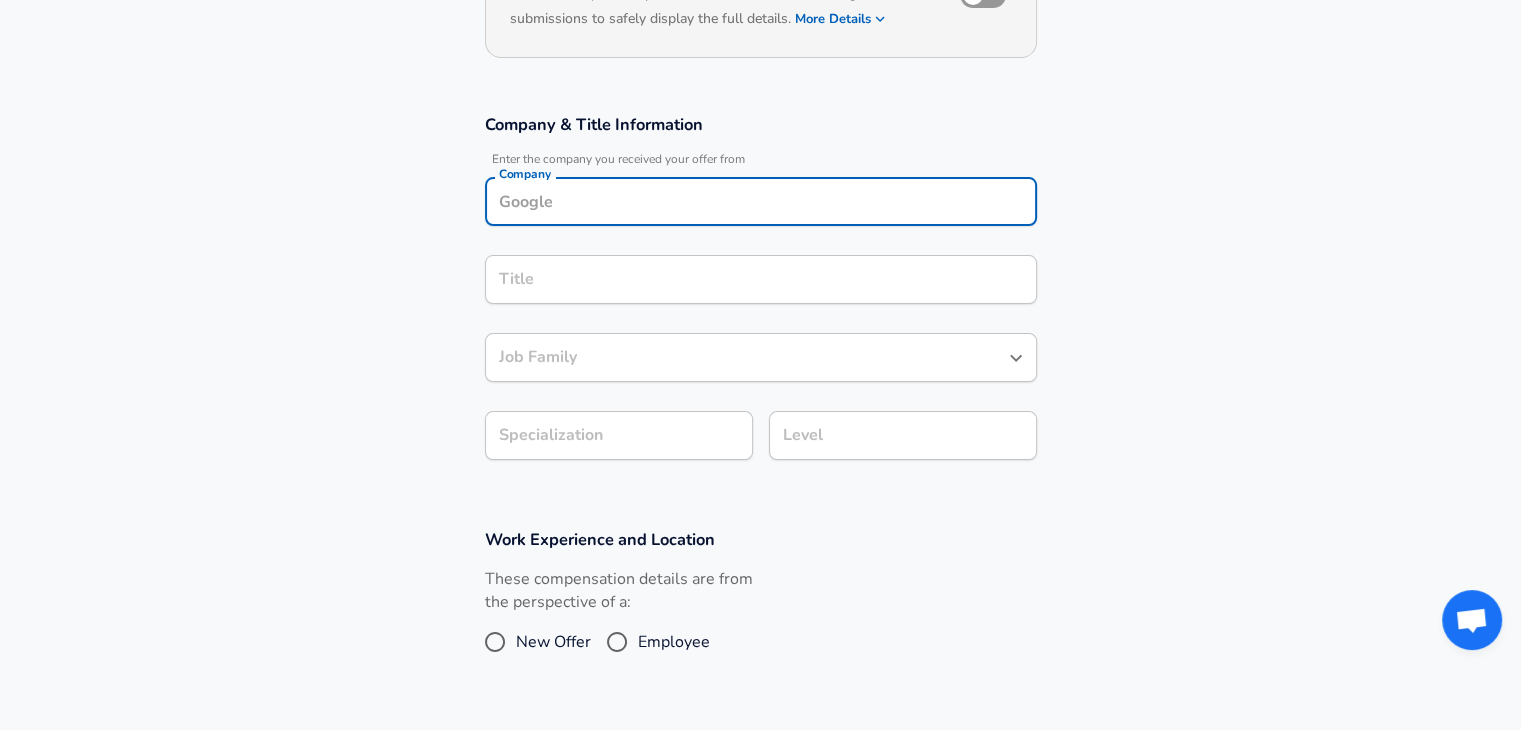 scroll, scrollTop: 420, scrollLeft: 0, axis: vertical 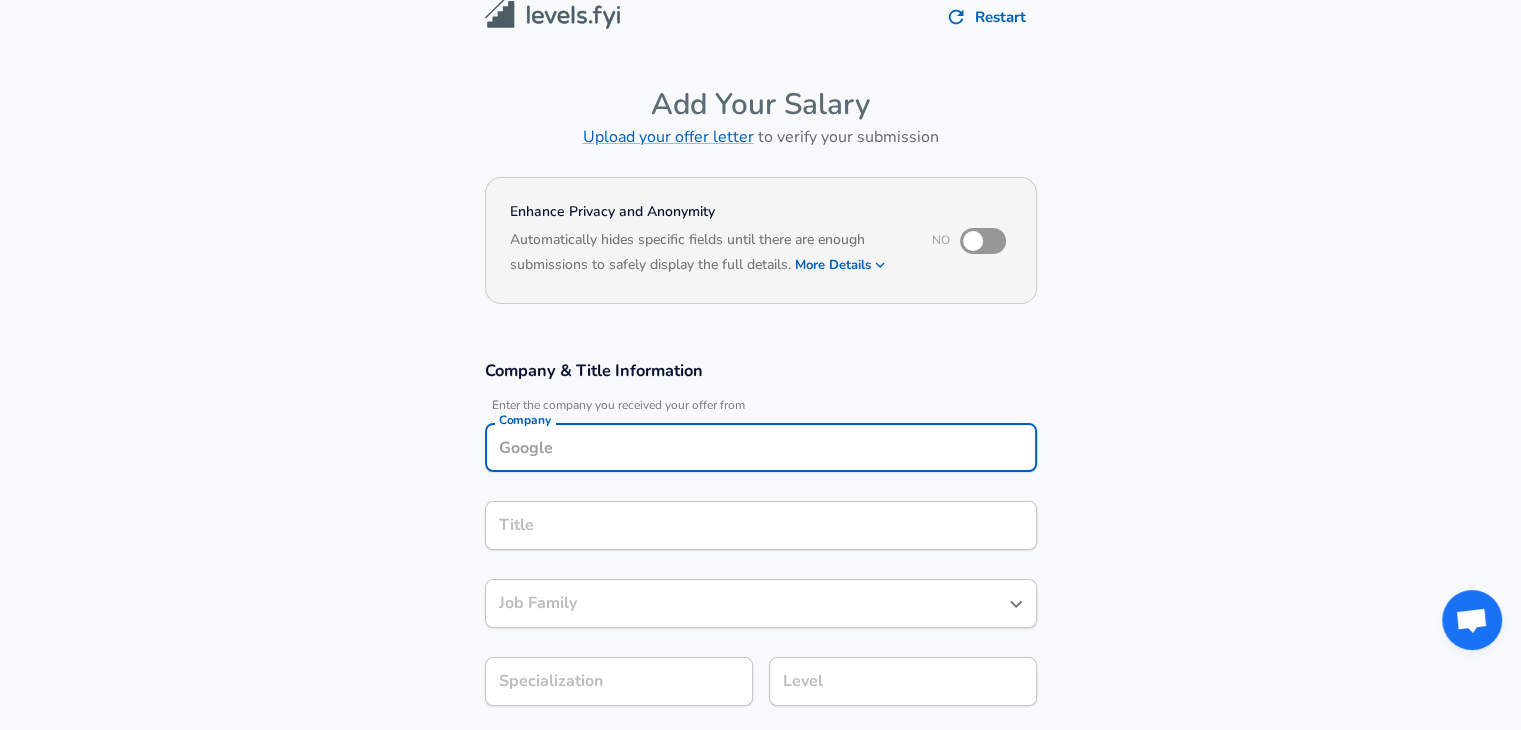 click on "Job Family" at bounding box center [746, 603] 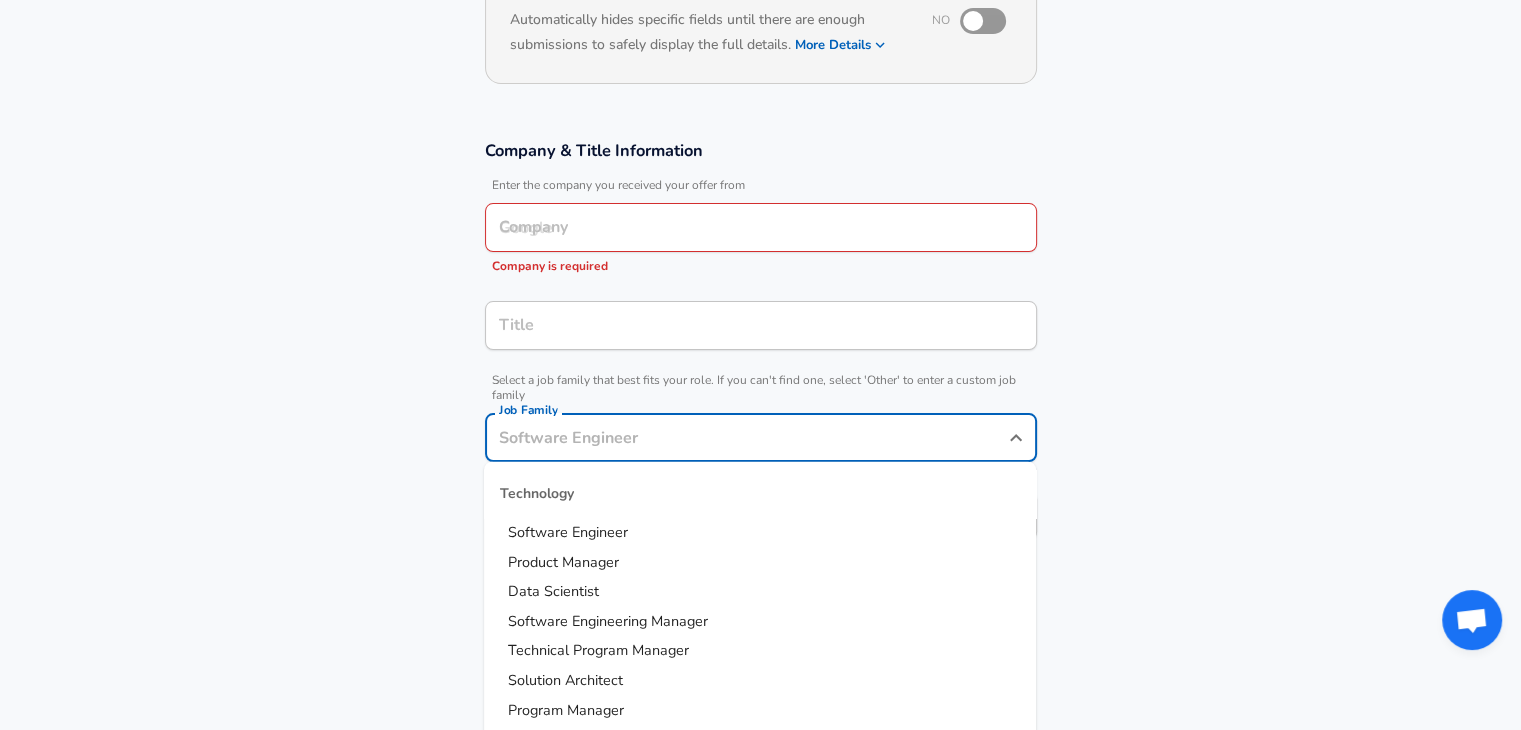 scroll, scrollTop: 260, scrollLeft: 0, axis: vertical 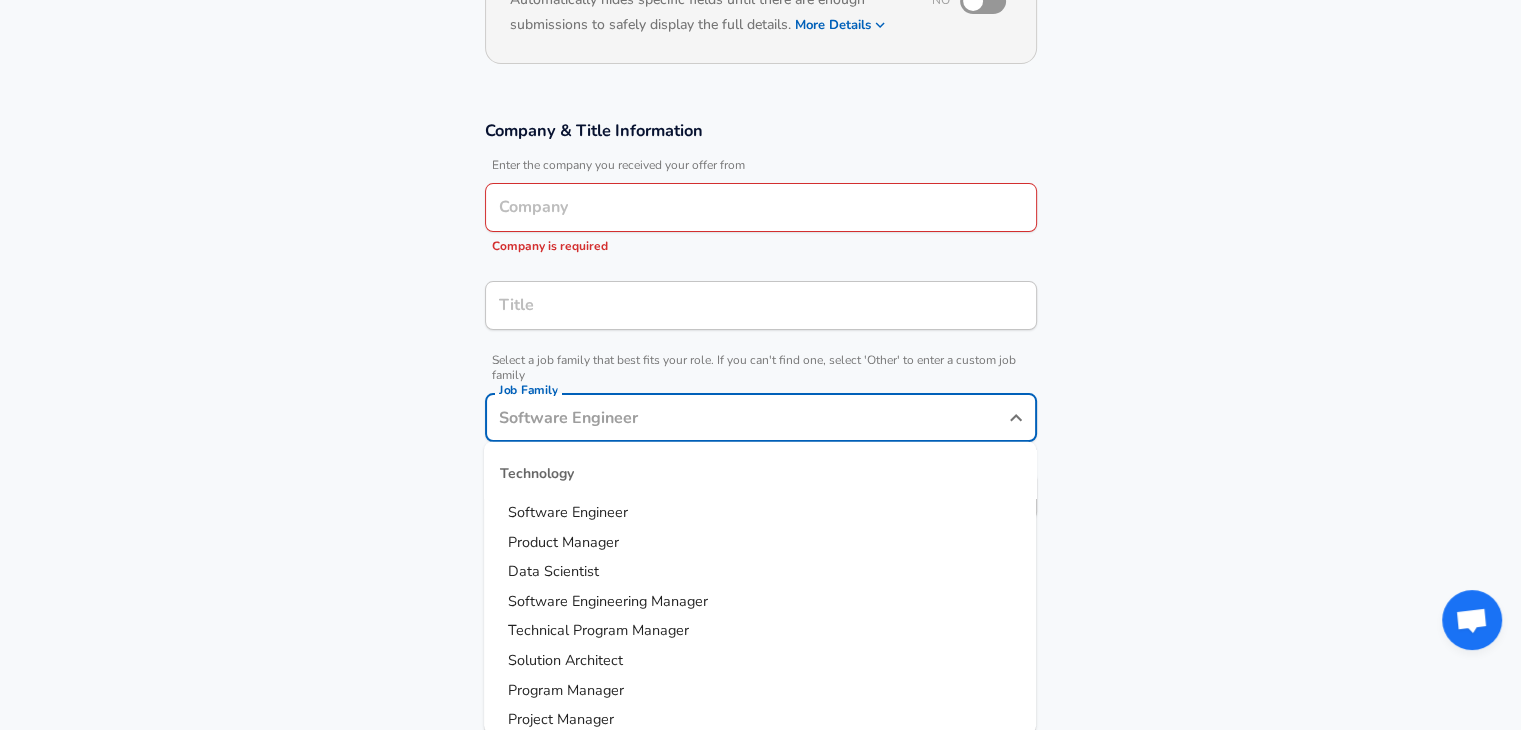 click on "Software Engineer" at bounding box center [568, 512] 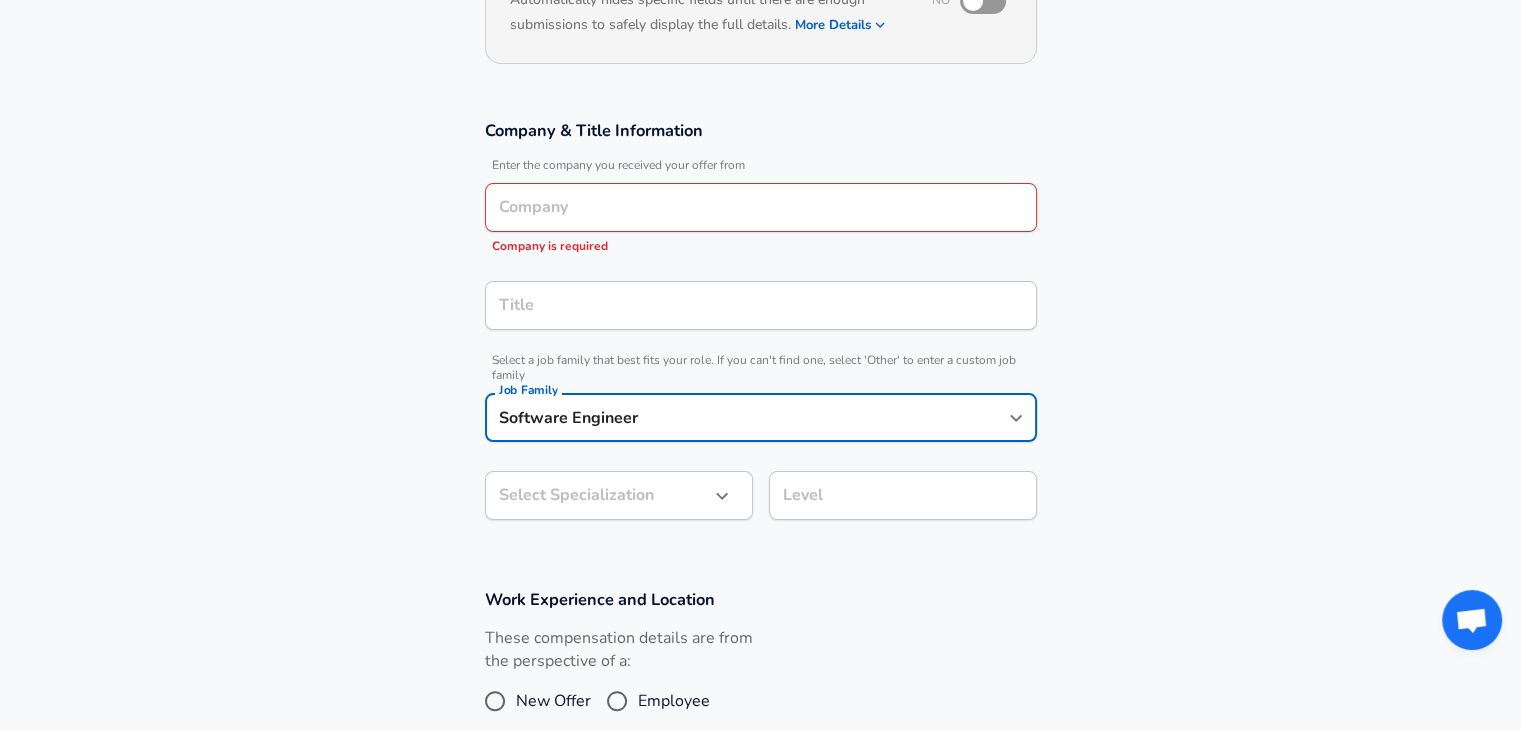 click on "Company" at bounding box center [761, 207] 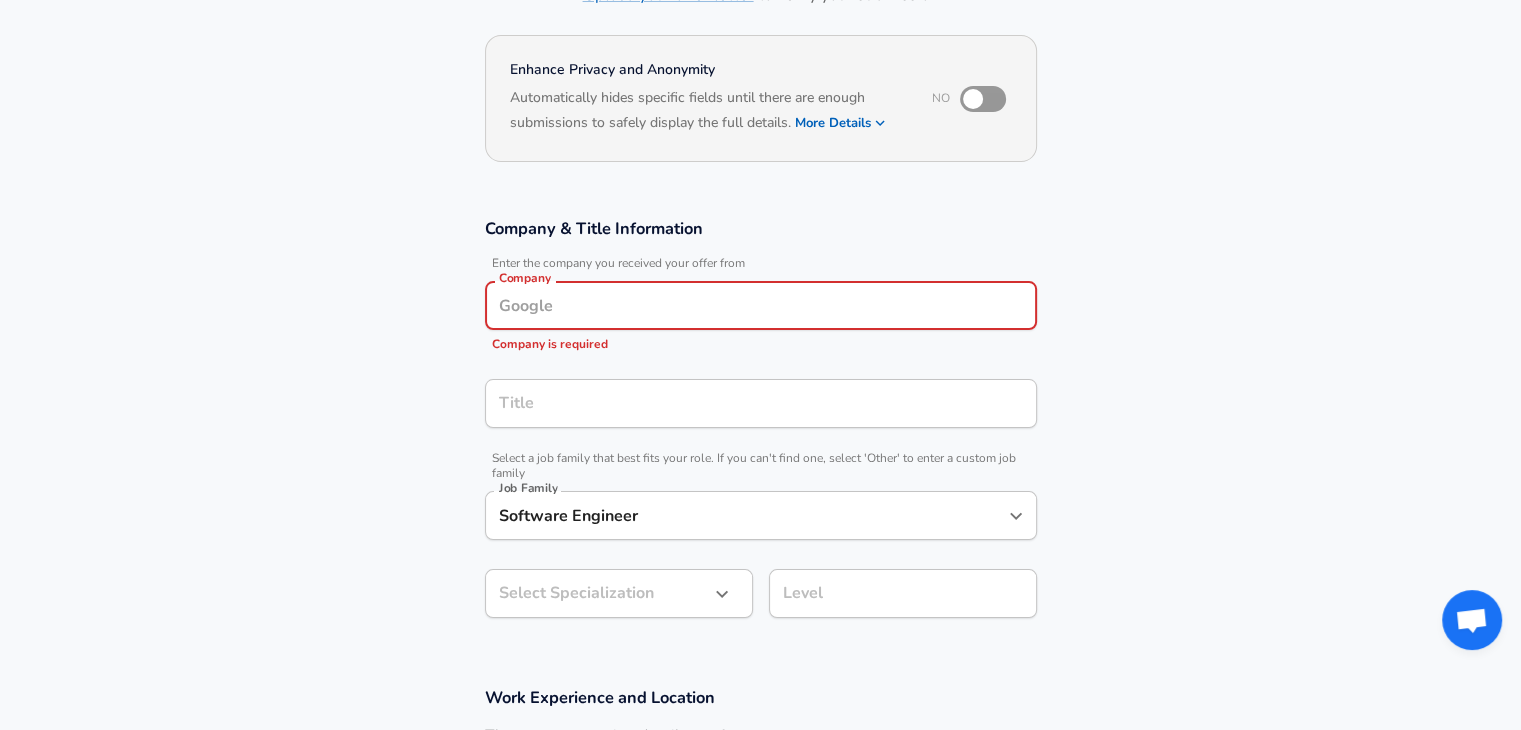 scroll, scrollTop: 160, scrollLeft: 0, axis: vertical 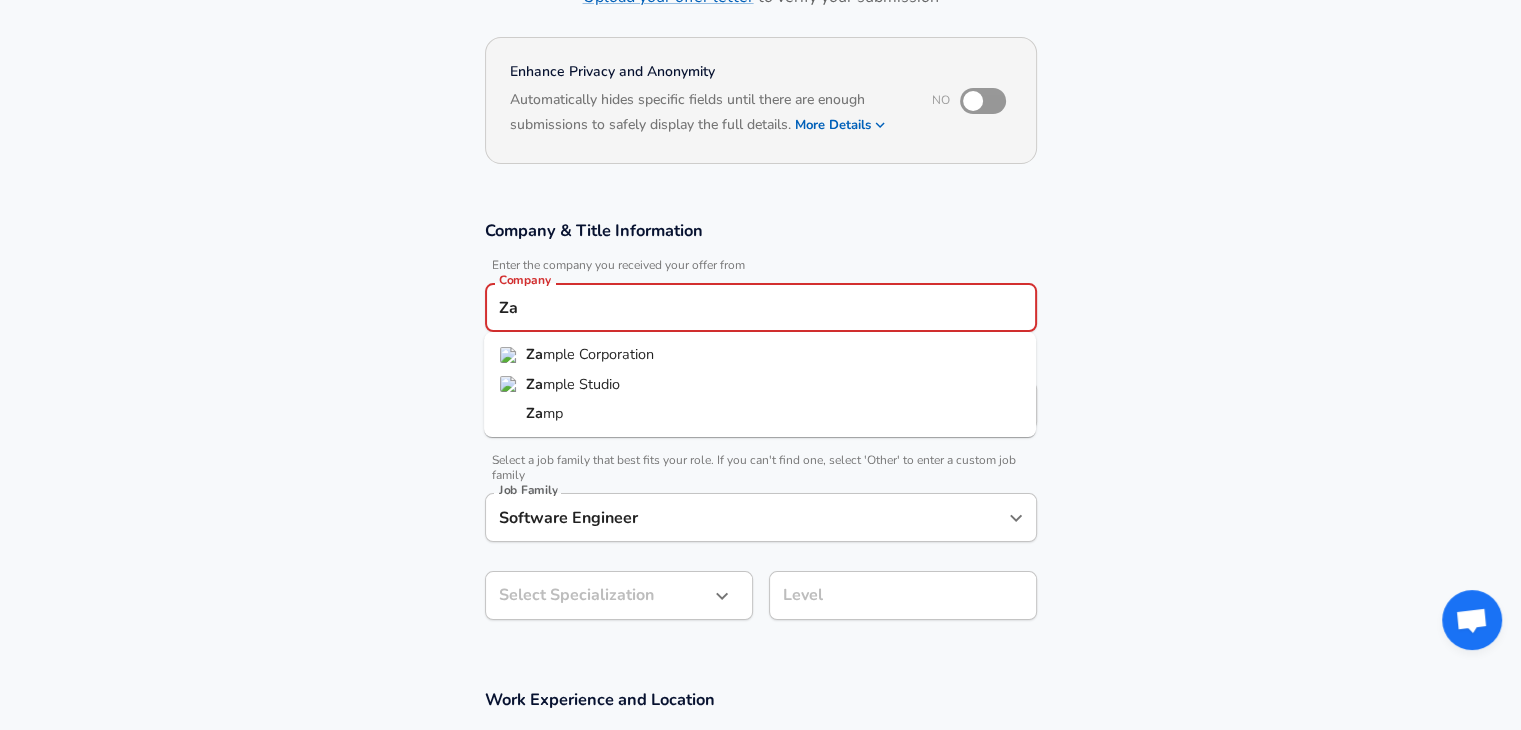 type on "Z" 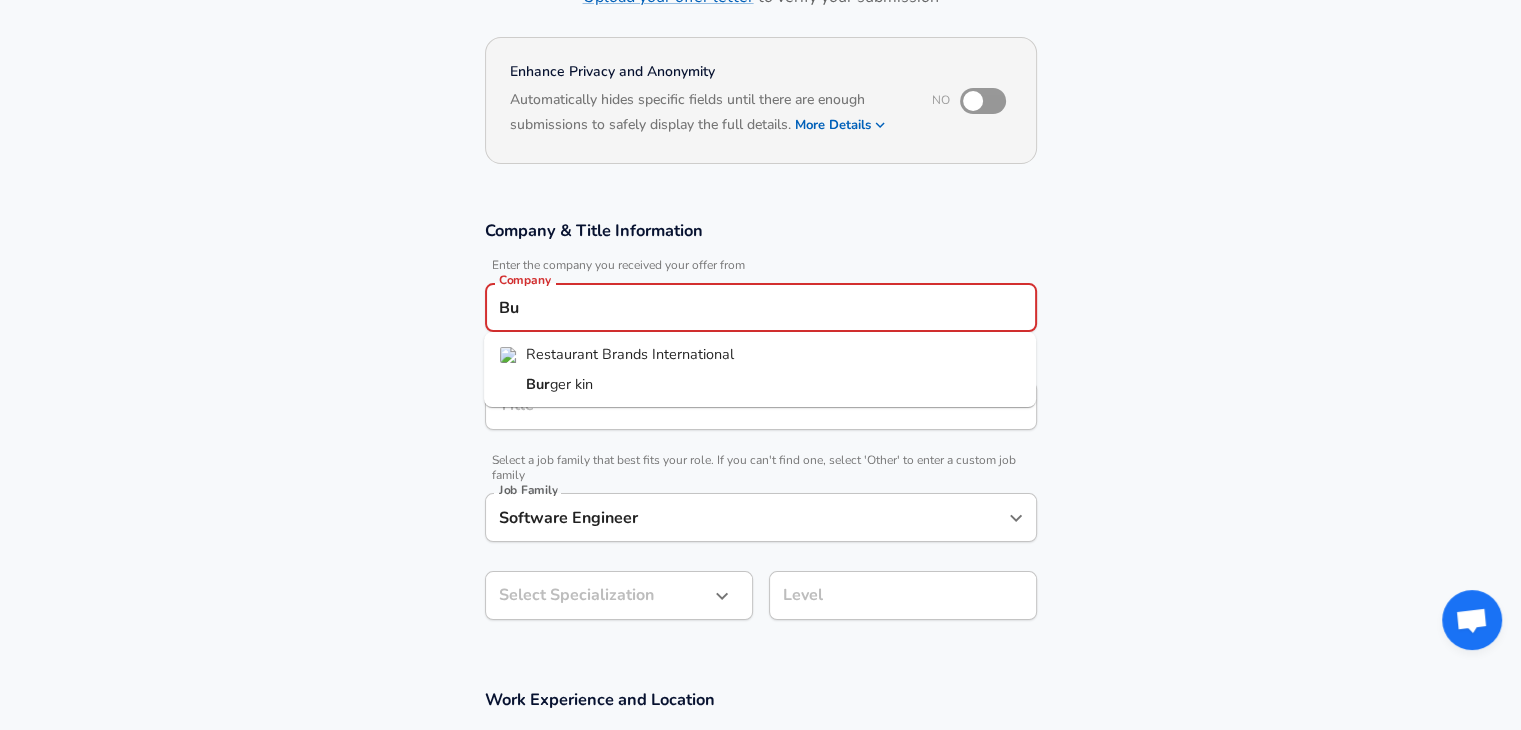 type on "B" 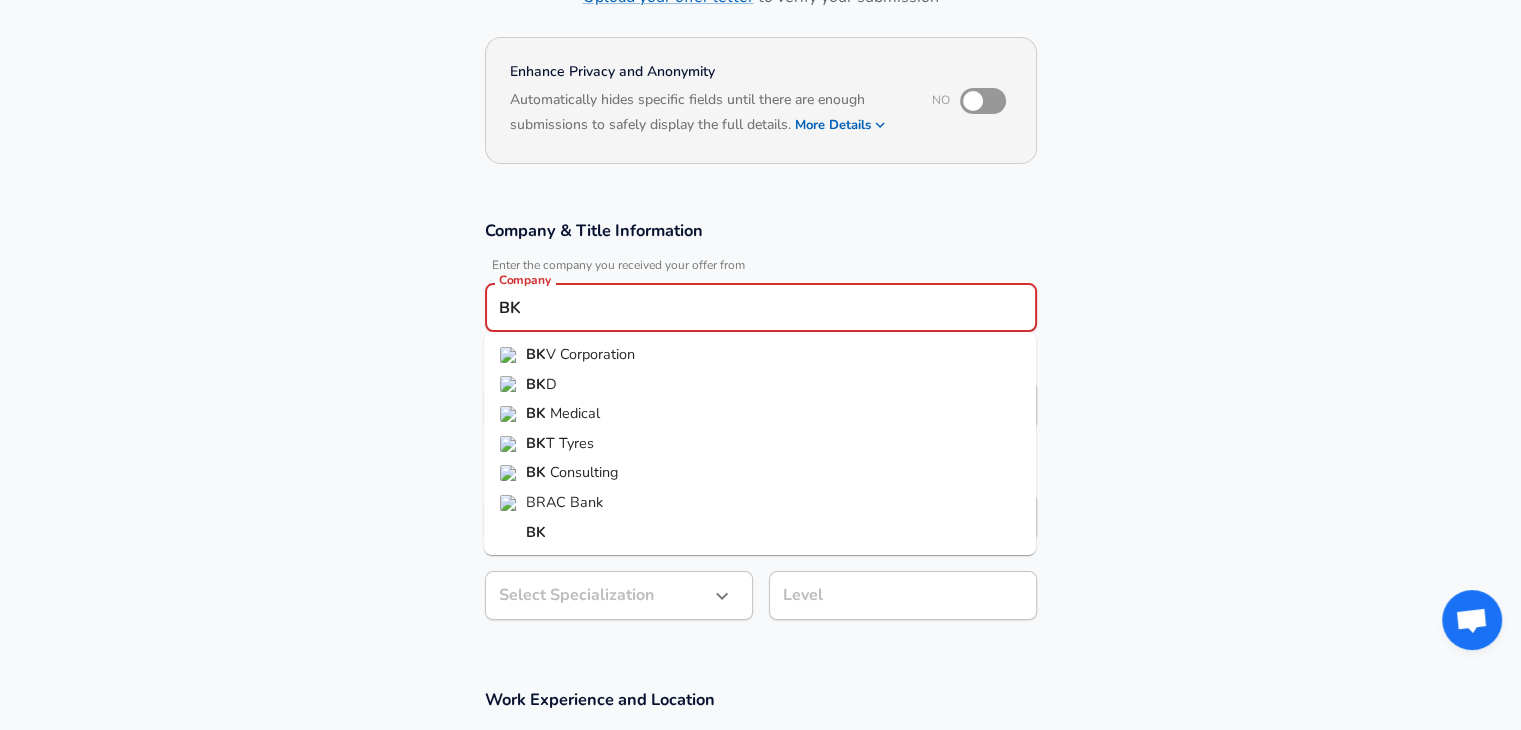 type on "B" 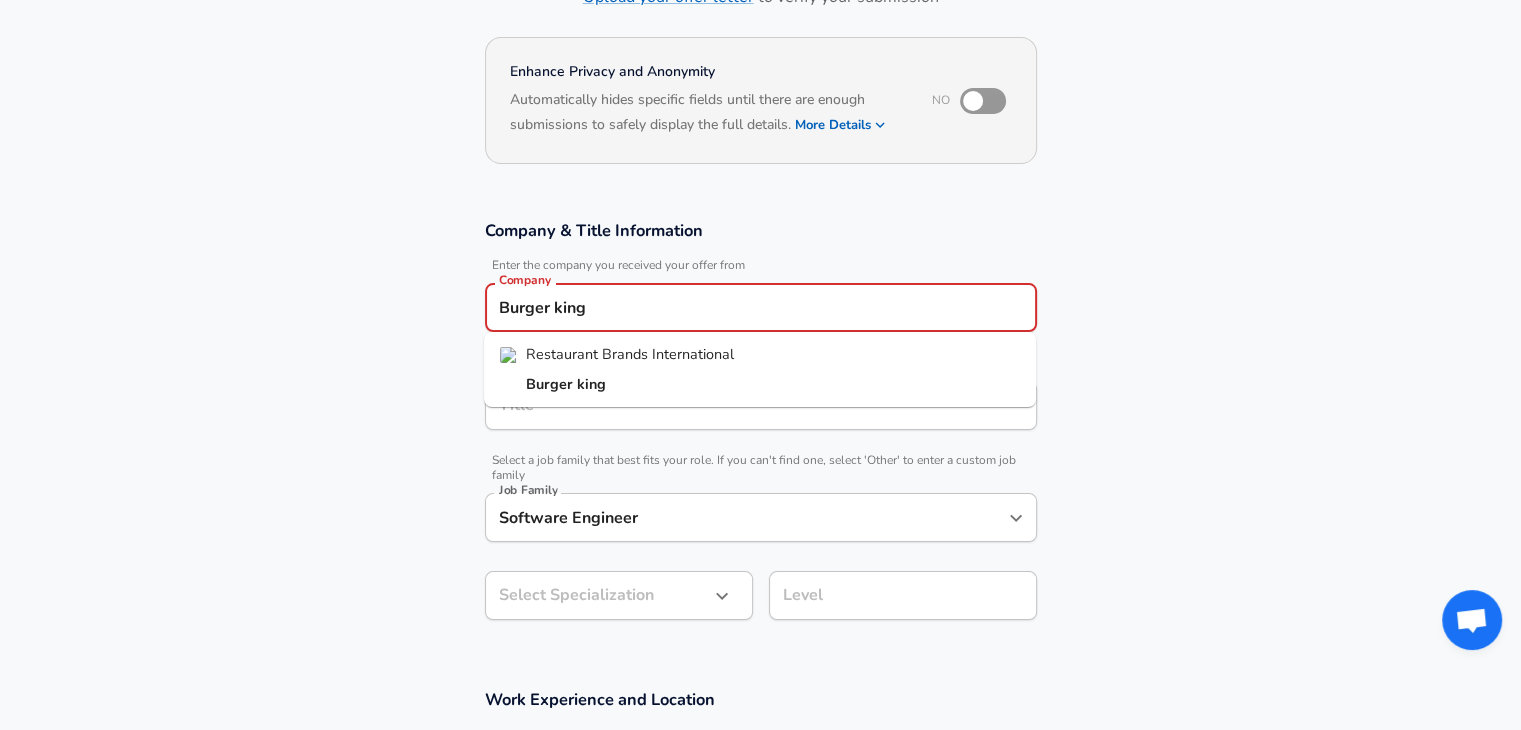 click on "Restaurant Brands International" at bounding box center [630, 354] 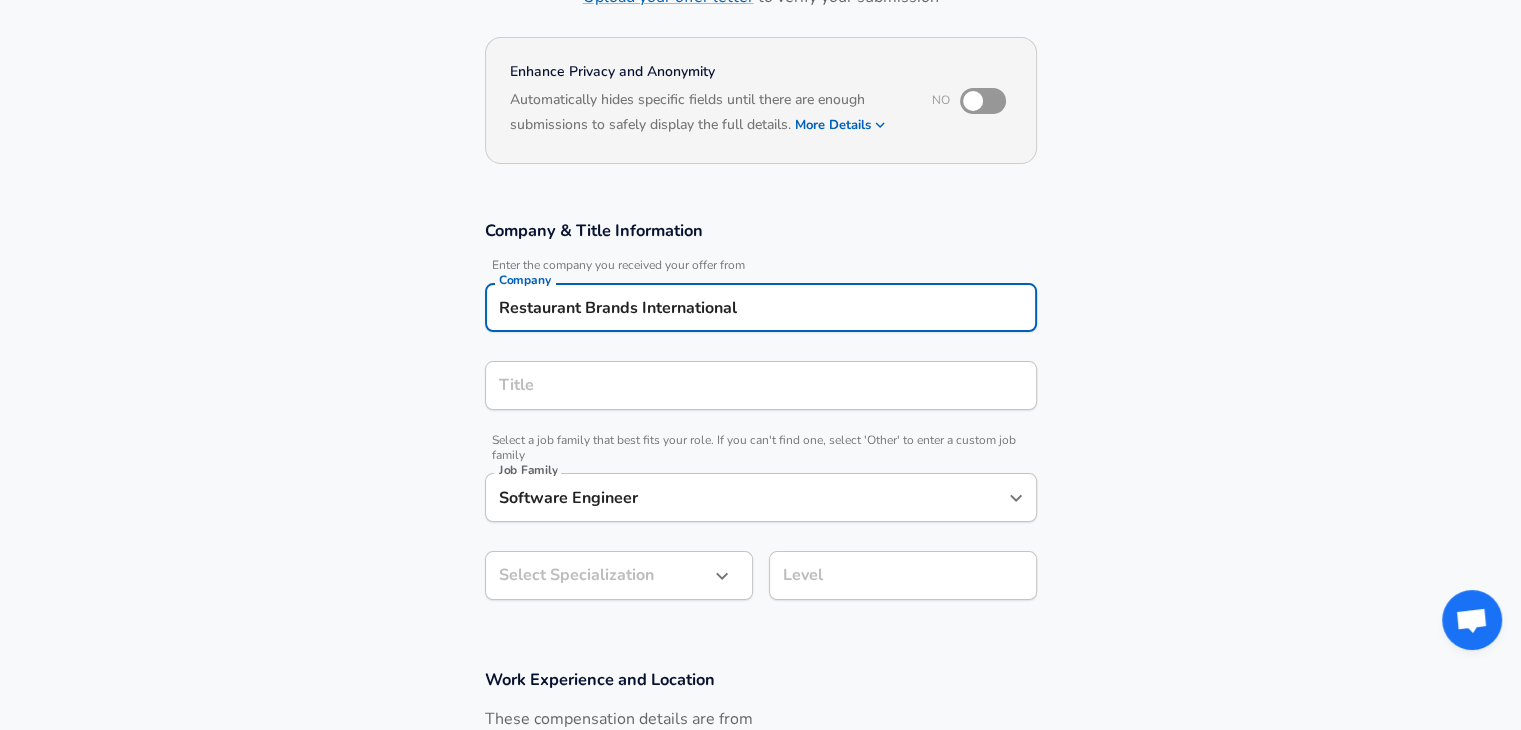 type on "Restaurant Brands International" 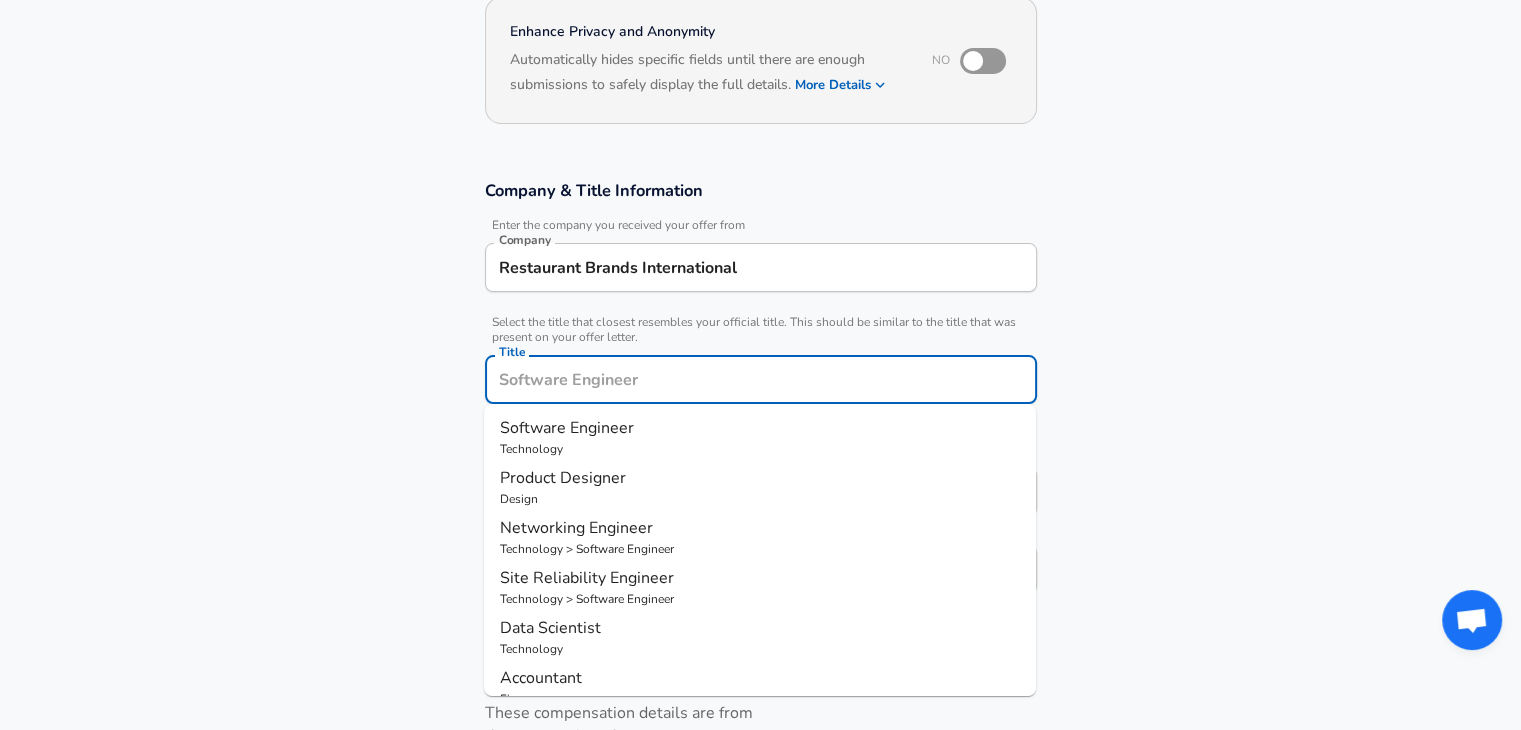 click on "Technology" at bounding box center (760, 449) 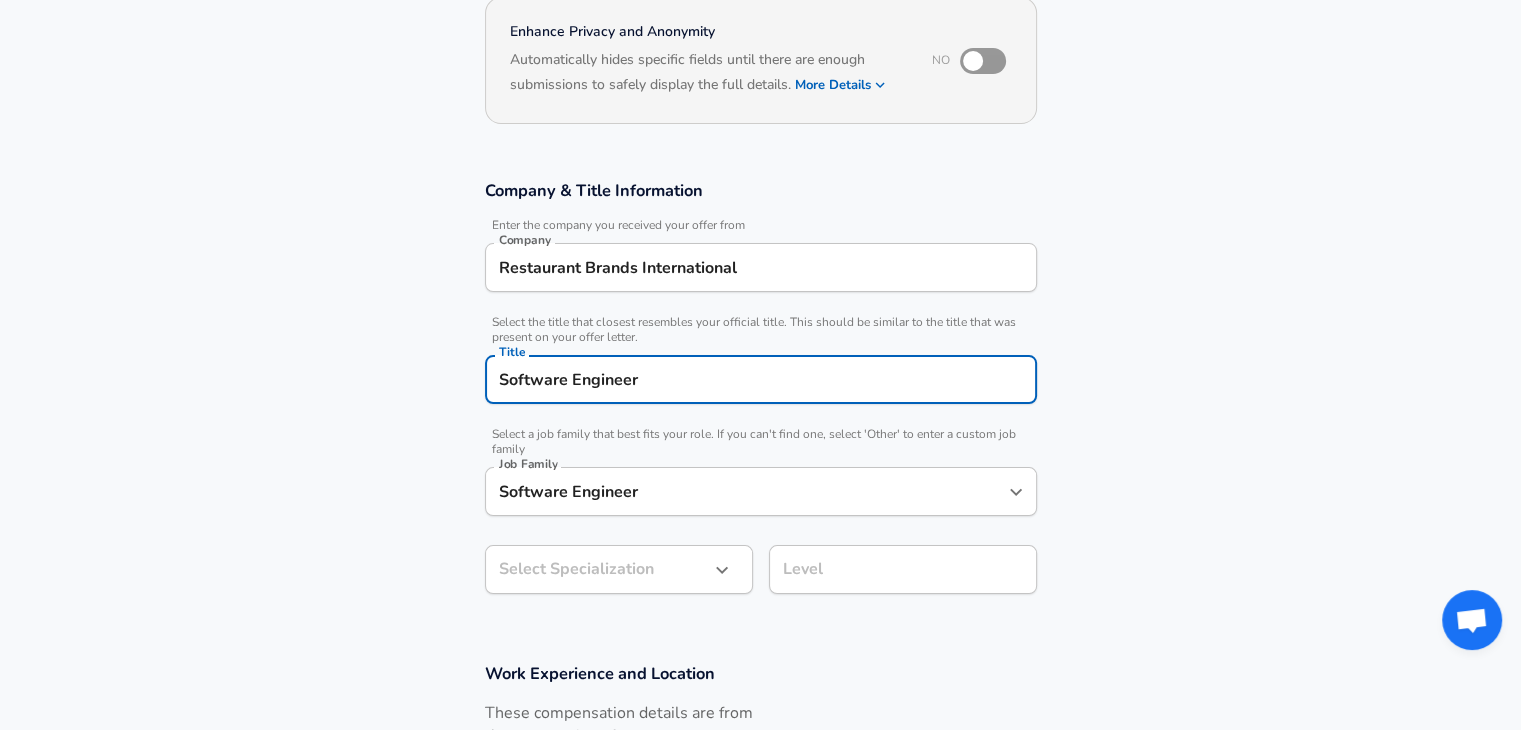 scroll, scrollTop: 260, scrollLeft: 0, axis: vertical 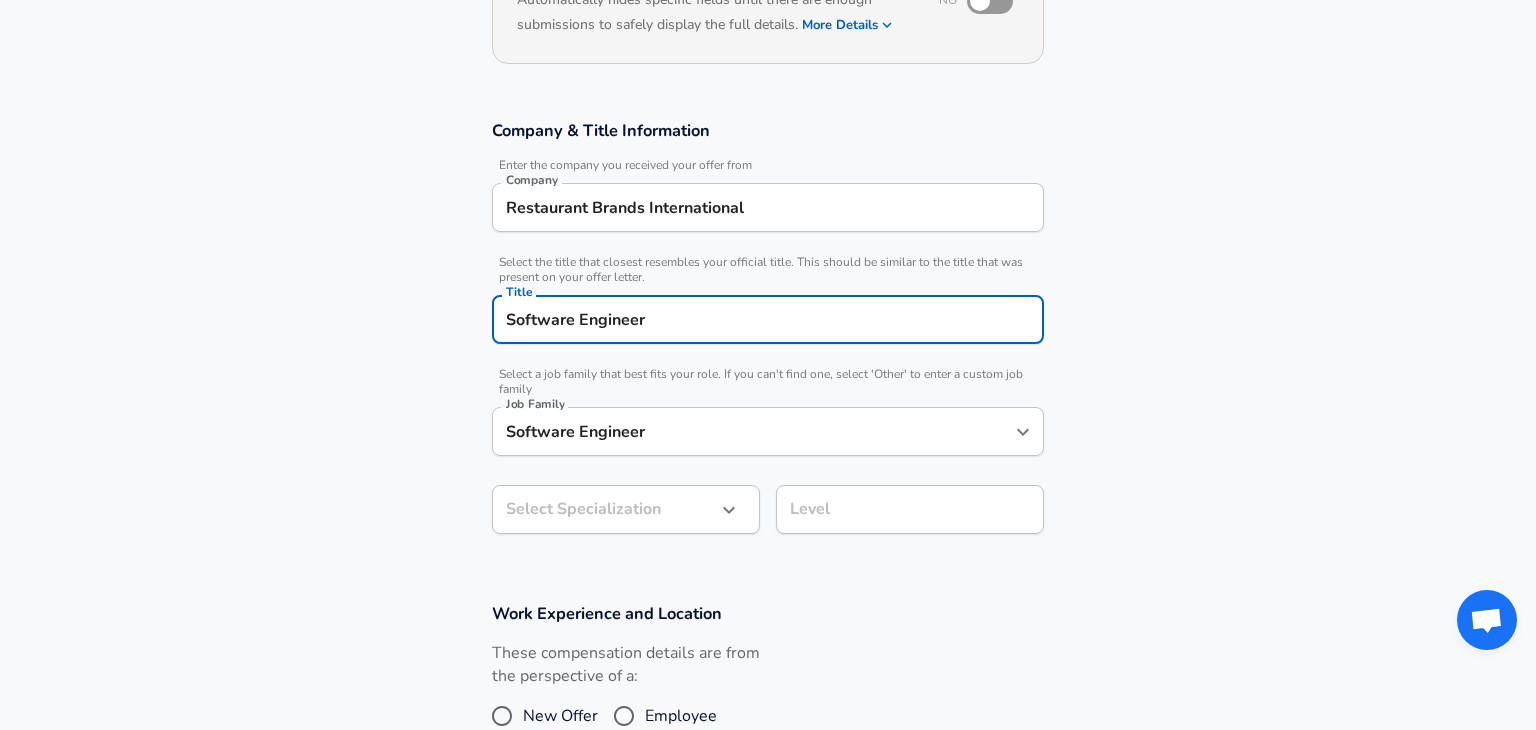 click on "Restart Add Your Salary Upload your offer letter   to verify your submission Enhance Privacy and Anonymity No Automatically hides specific fields until there are enough submissions to safely display the full details.   More Details Based on your submission and the data points that we have already collected, we will automatically hide and anonymize specific fields if there aren't enough data points to remain sufficiently anonymous. Company & Title Information   Enter the company you received your offer from Company Restaurant Brands International Company   Select the title that closest resembles your official title. This should be similar to the title that was present on your offer letter. Title Software Engineer Title   Select a job family that best fits your role. If you can't find one, select 'Other' to enter a custom job family Job Family Software Engineer Job Family Select Specialization ​ Select Specialization Level Level Work Experience and Location New Offer Employee Submit Salary   Terms of Use" at bounding box center (768, 105) 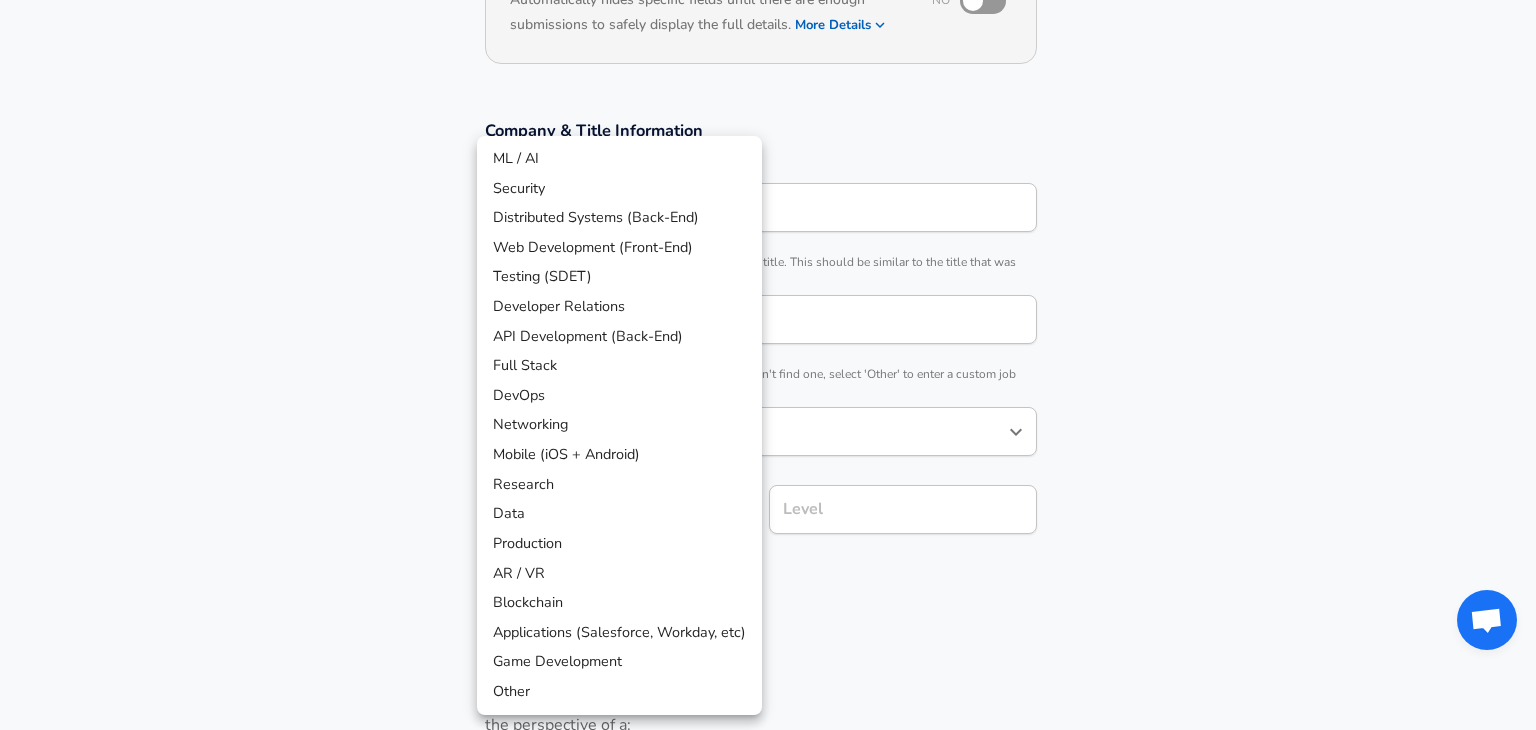click on "Full Stack" at bounding box center (619, 366) 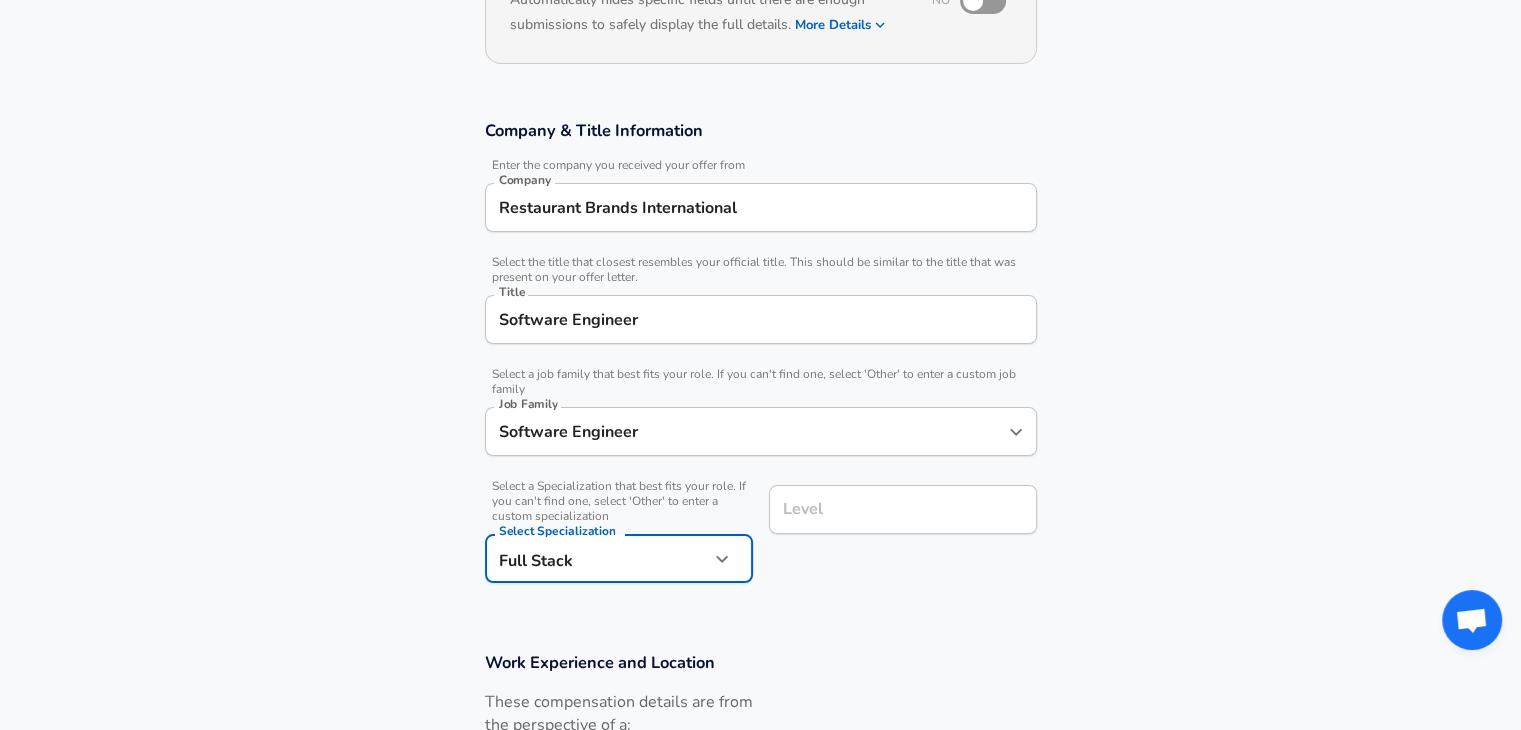 click on "Level" at bounding box center [903, 509] 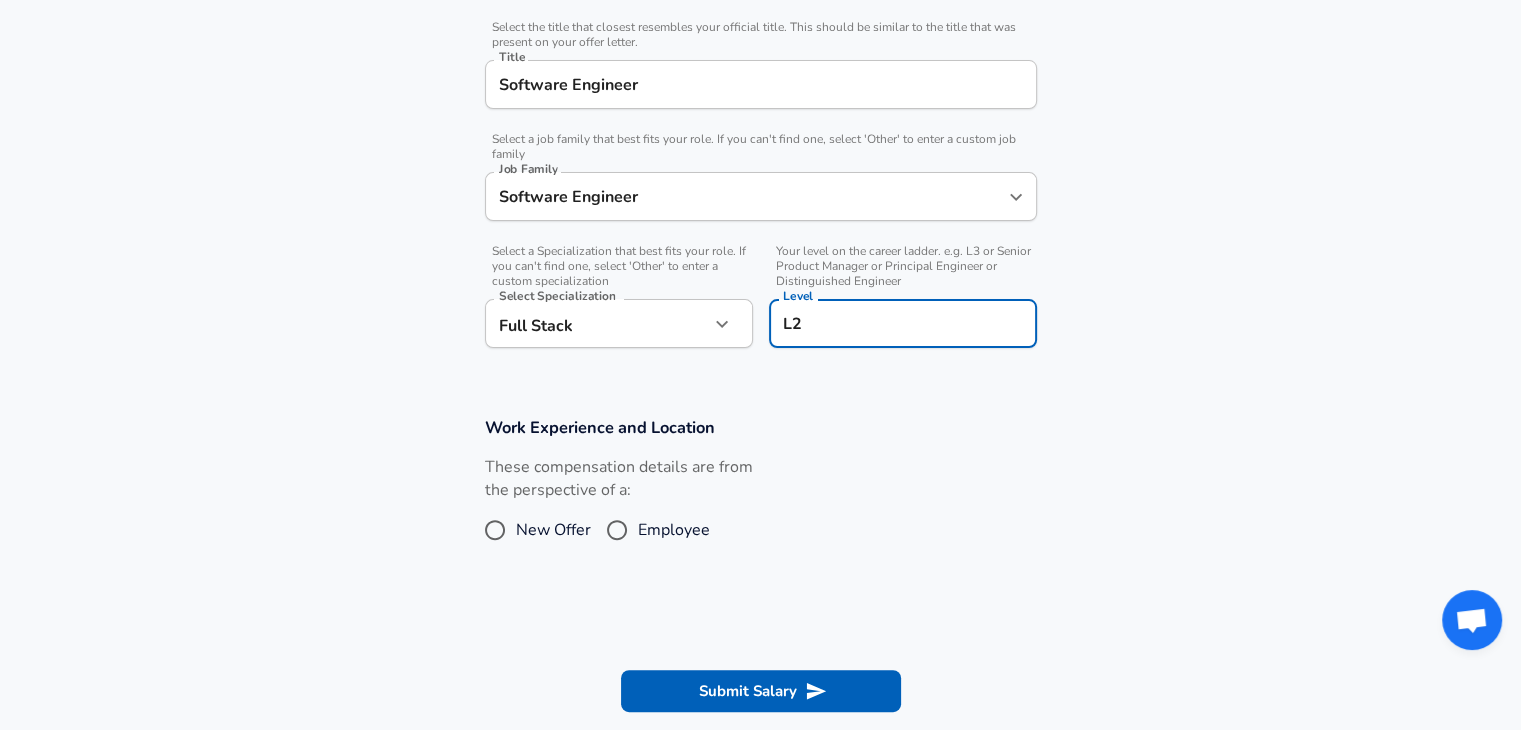 scroll, scrollTop: 500, scrollLeft: 0, axis: vertical 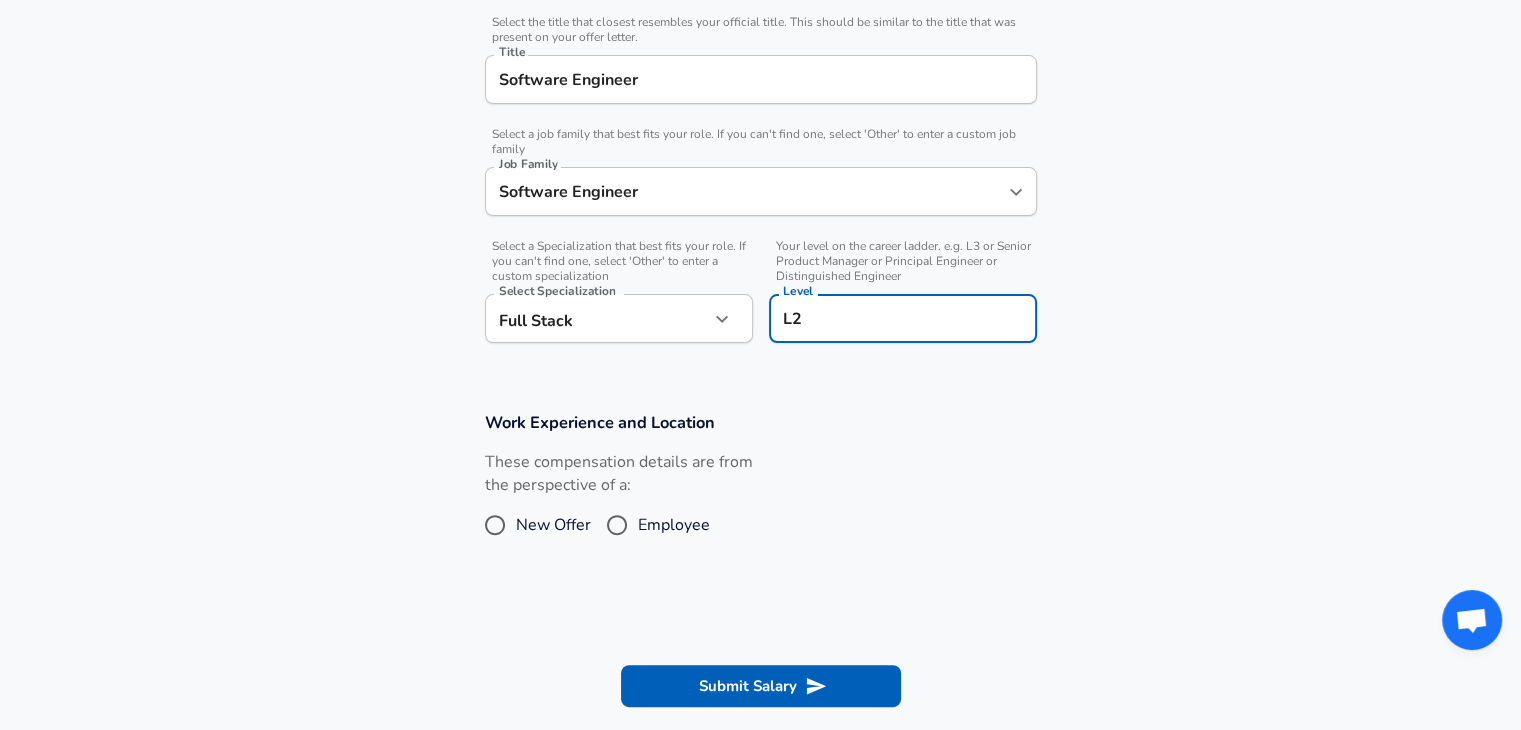 type on "L2" 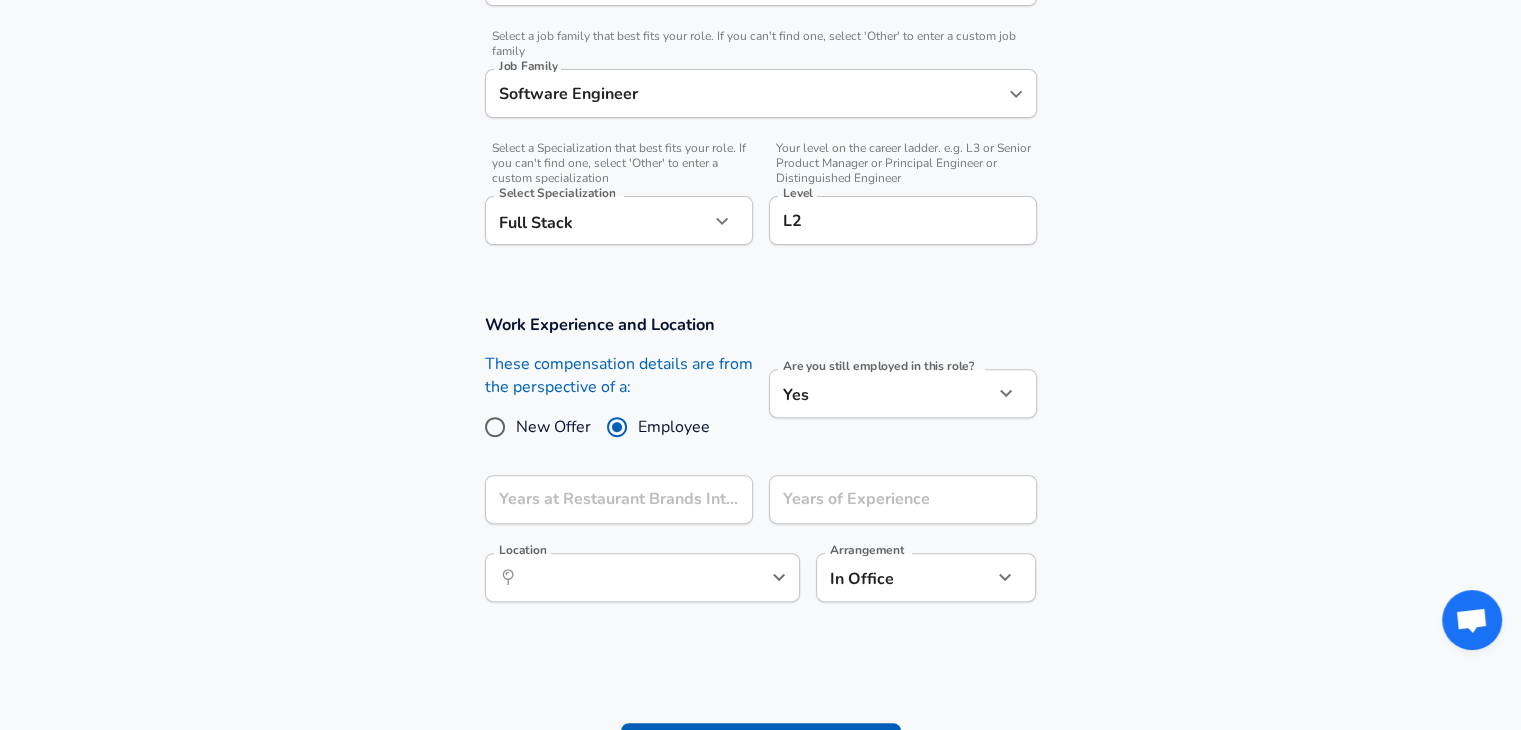 scroll, scrollTop: 600, scrollLeft: 0, axis: vertical 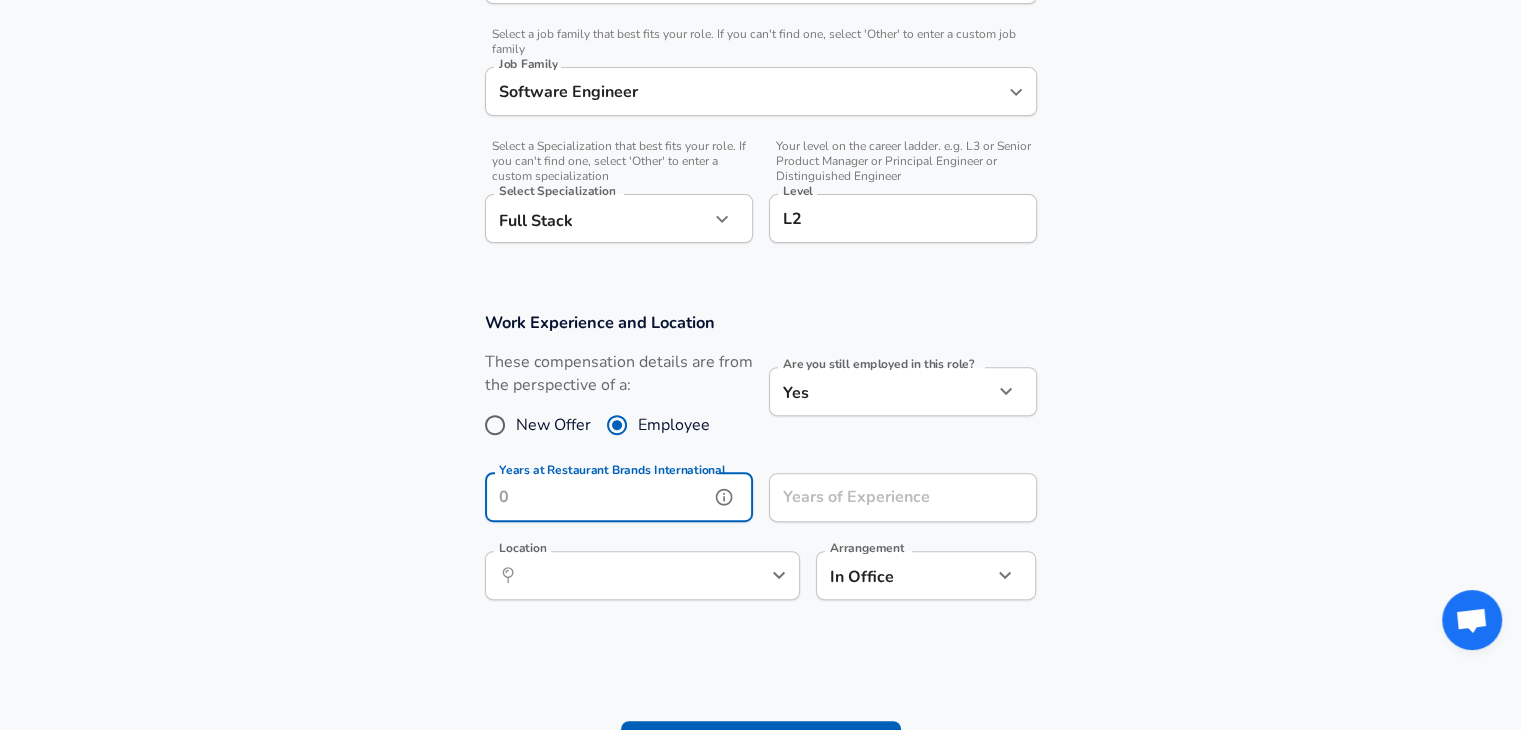 click on "Years at Restaurant Brands International" at bounding box center [597, 497] 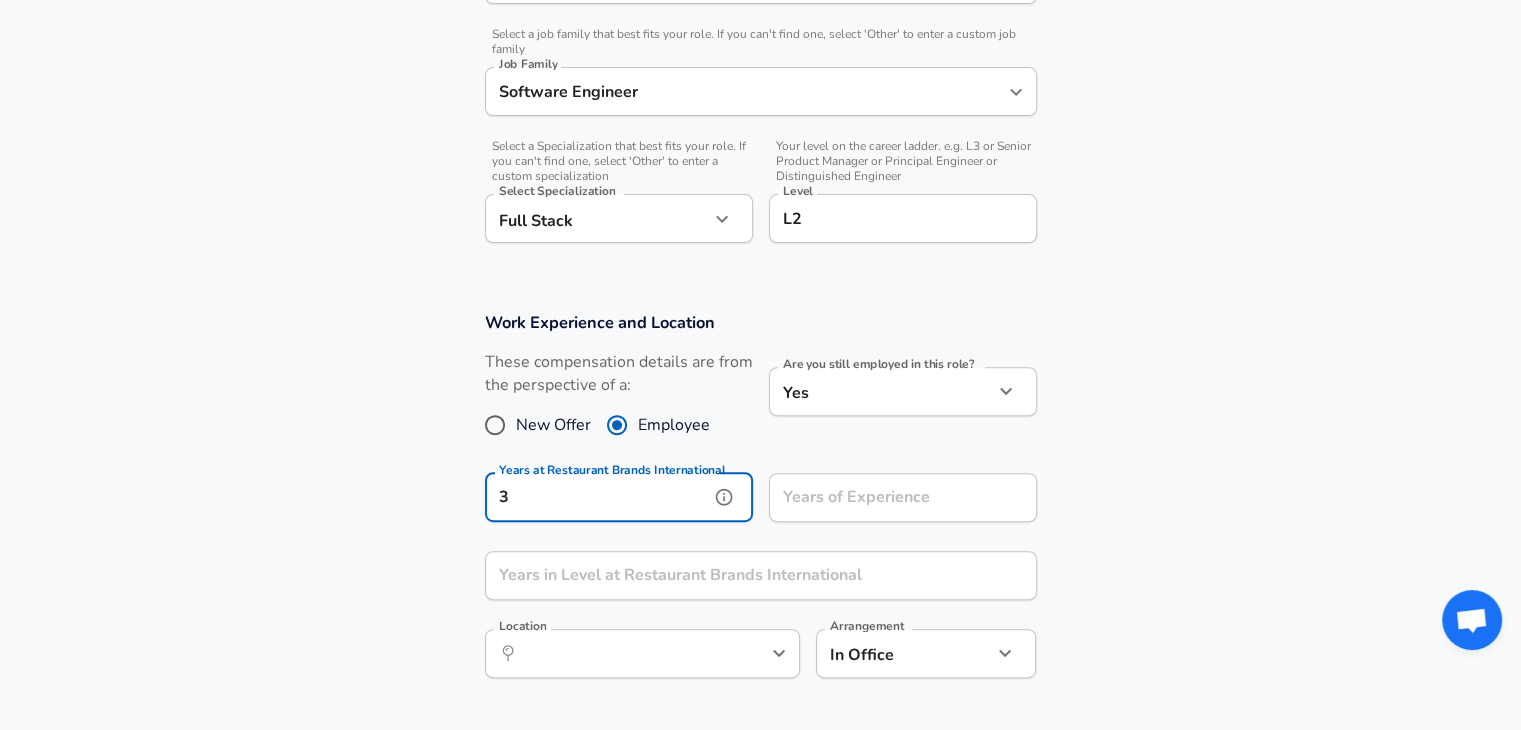 type on "3" 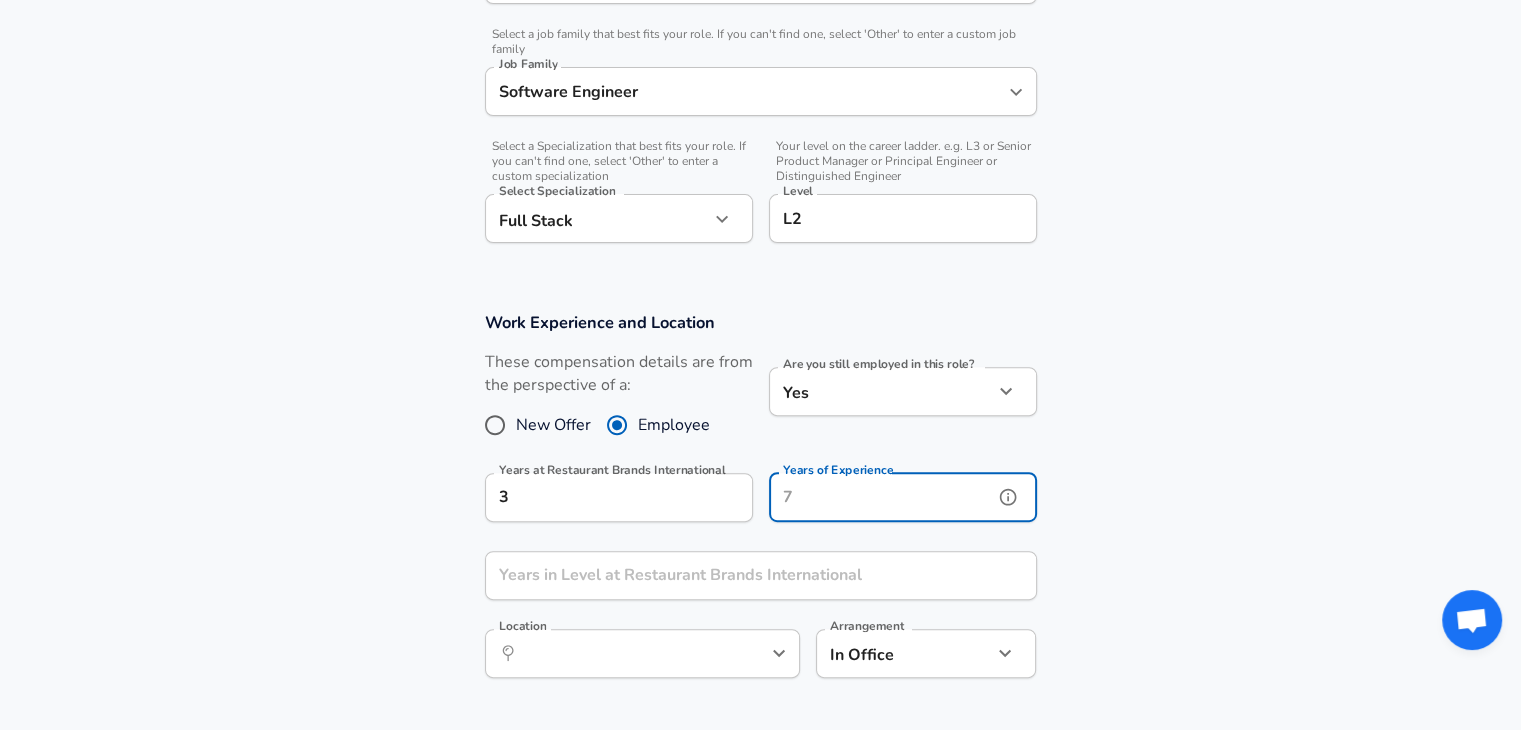 click on "Years of Experience" at bounding box center (881, 497) 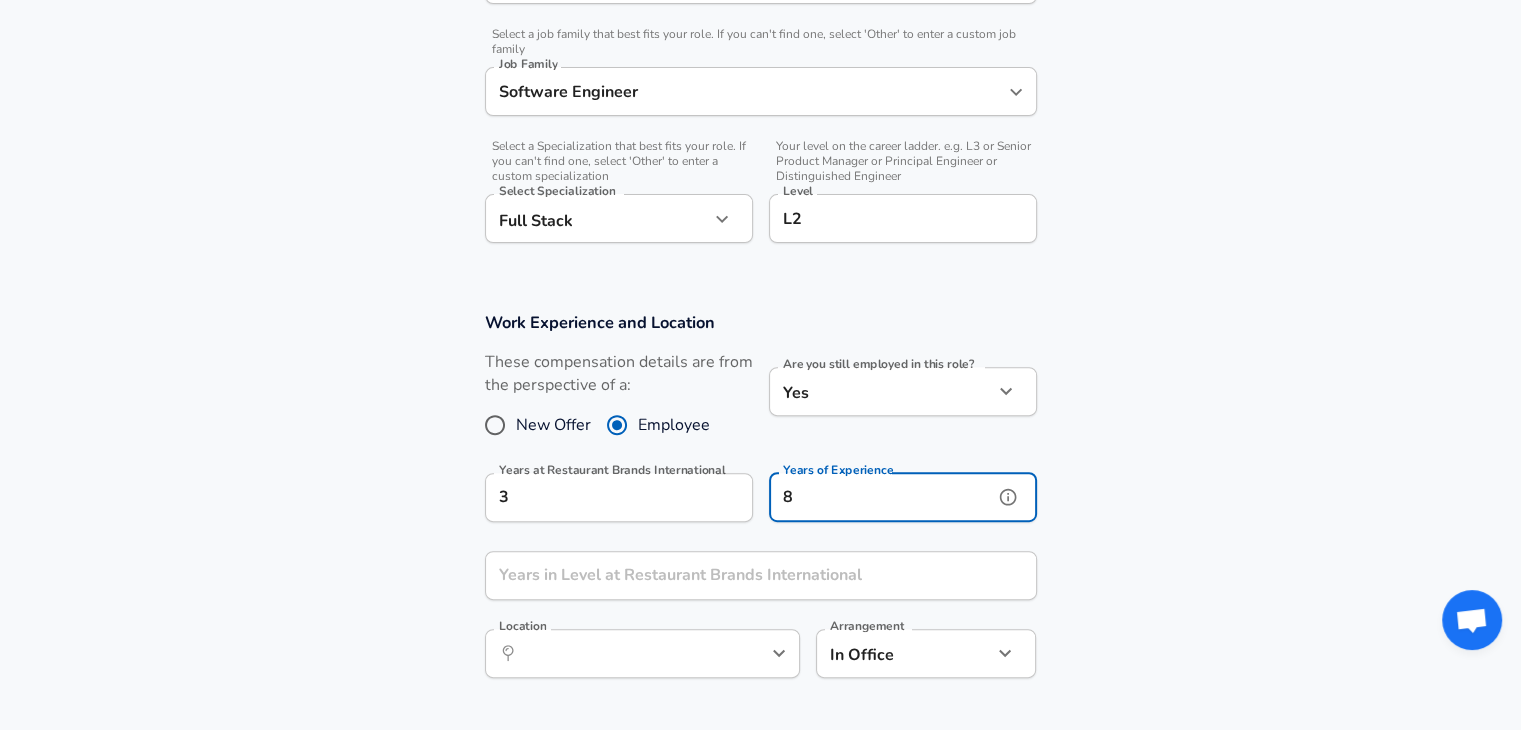 type on "8" 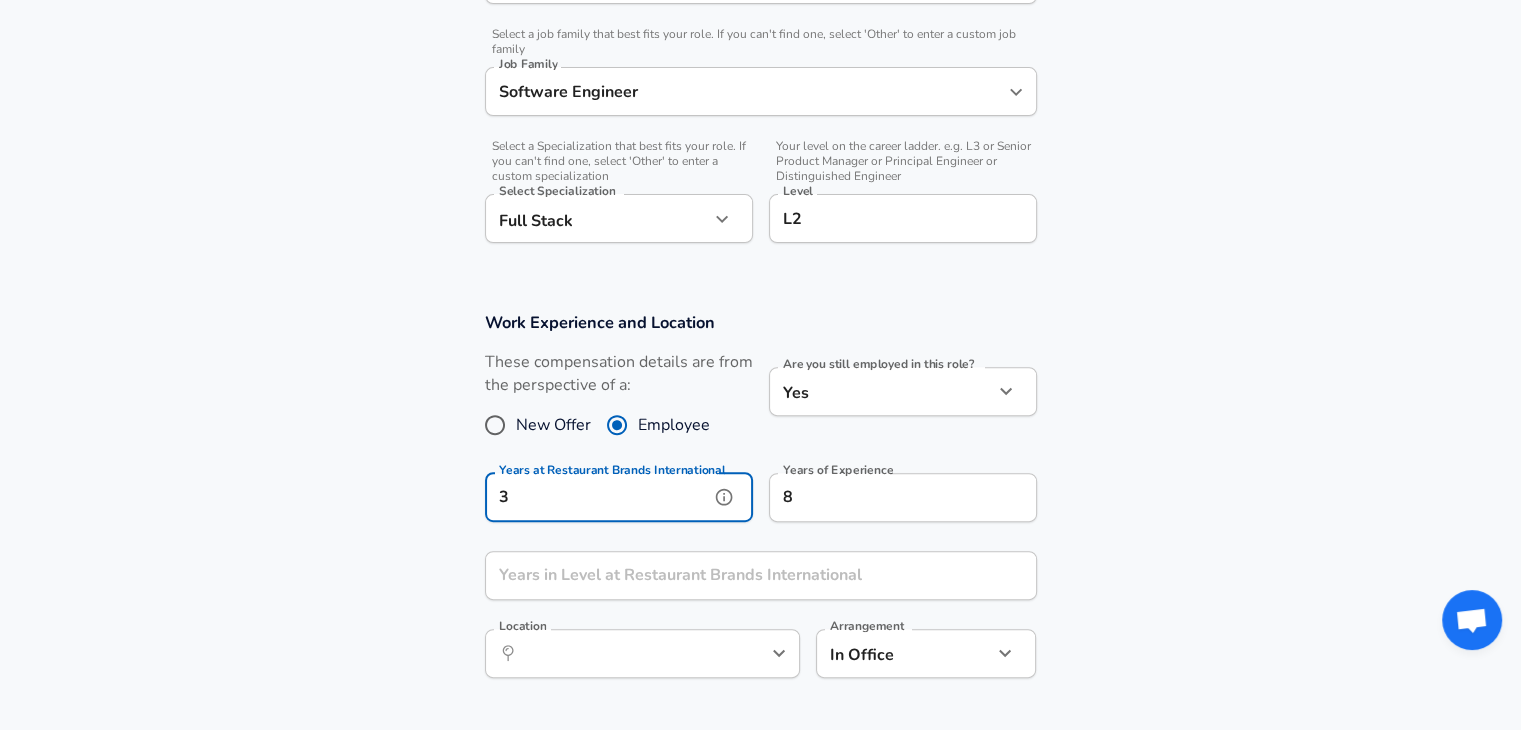 drag, startPoint x: 540, startPoint y: 485, endPoint x: 485, endPoint y: 491, distance: 55.326305 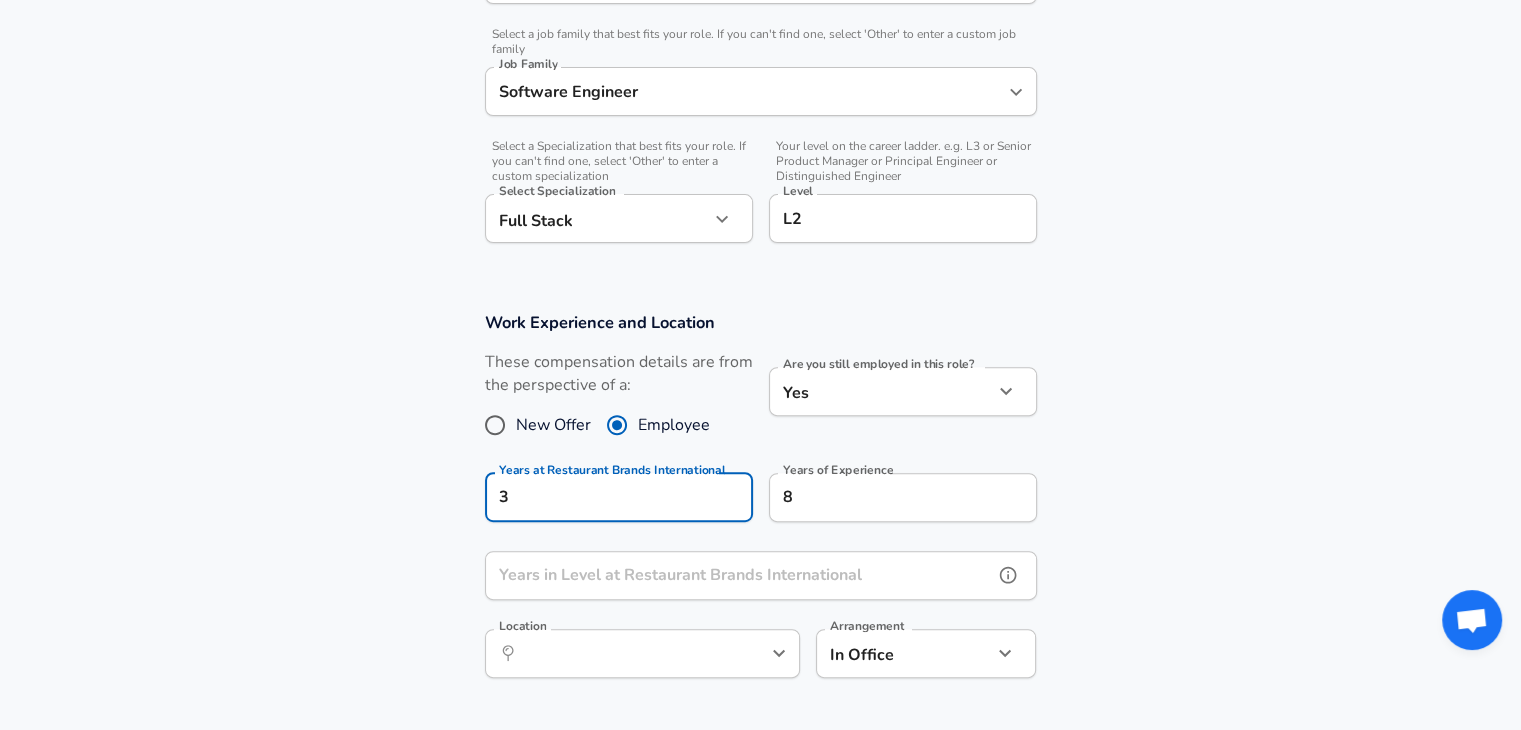 click on "Years in Level at Restaurant Brands International Years in Level at Restaurant Brands International" at bounding box center [761, 578] 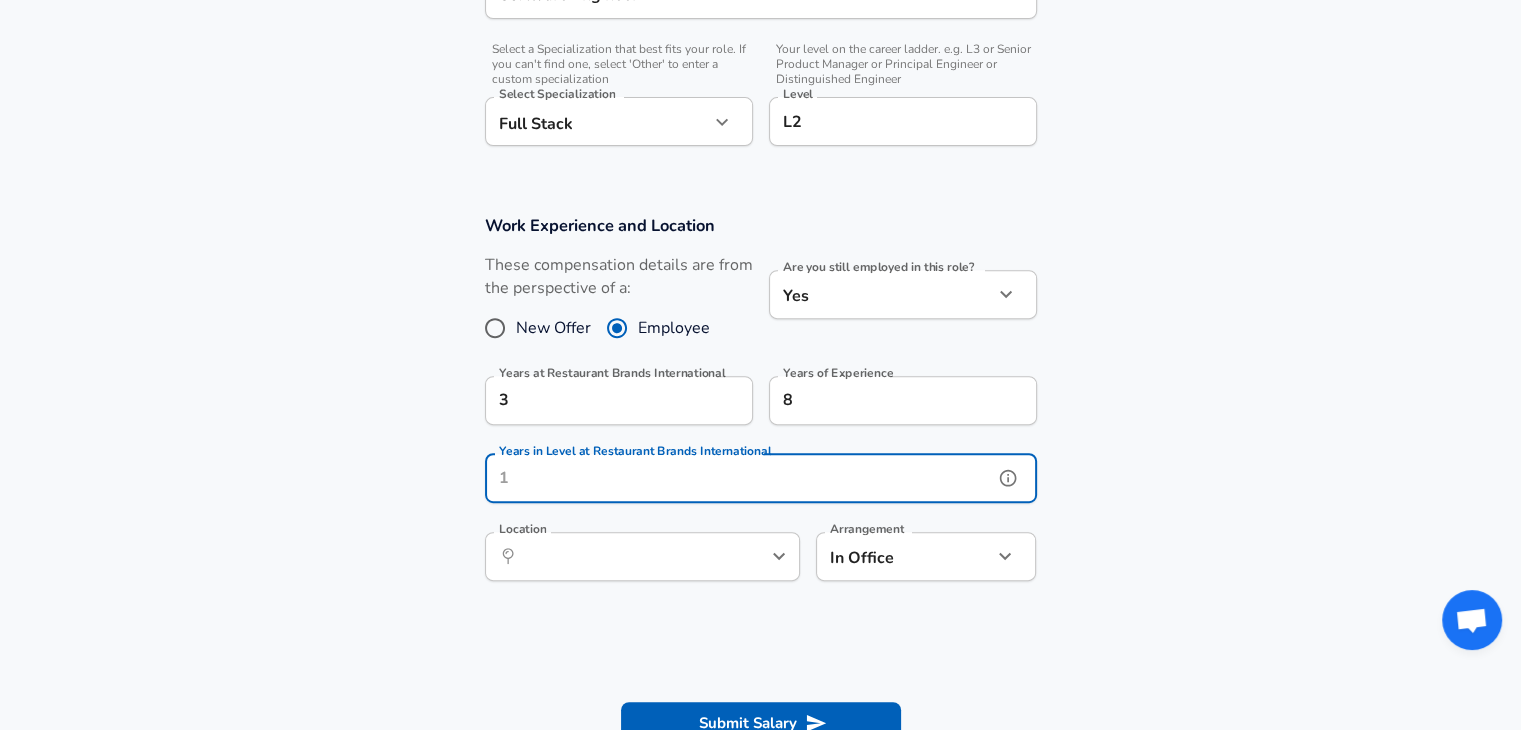 scroll, scrollTop: 700, scrollLeft: 0, axis: vertical 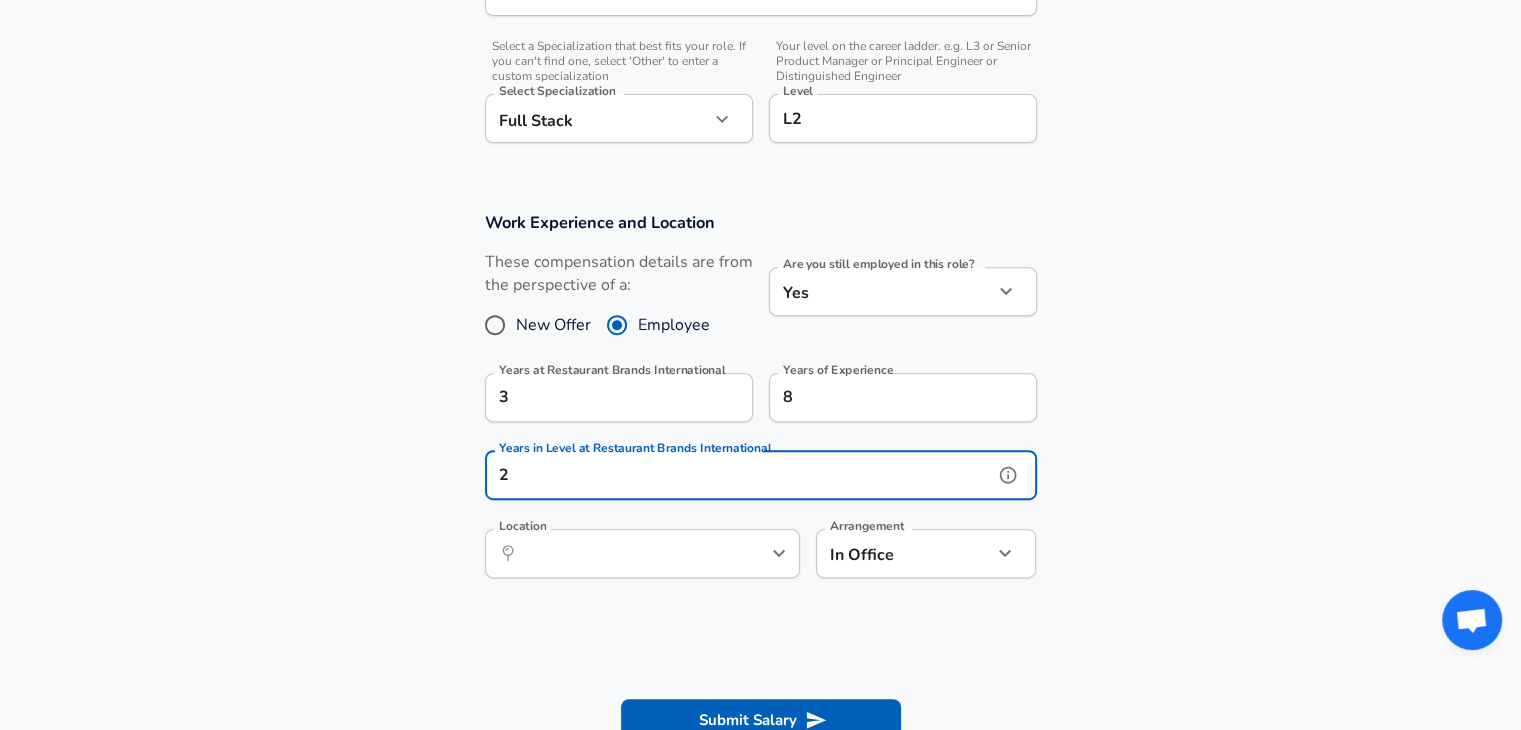 click on "​ Location" at bounding box center [642, 553] 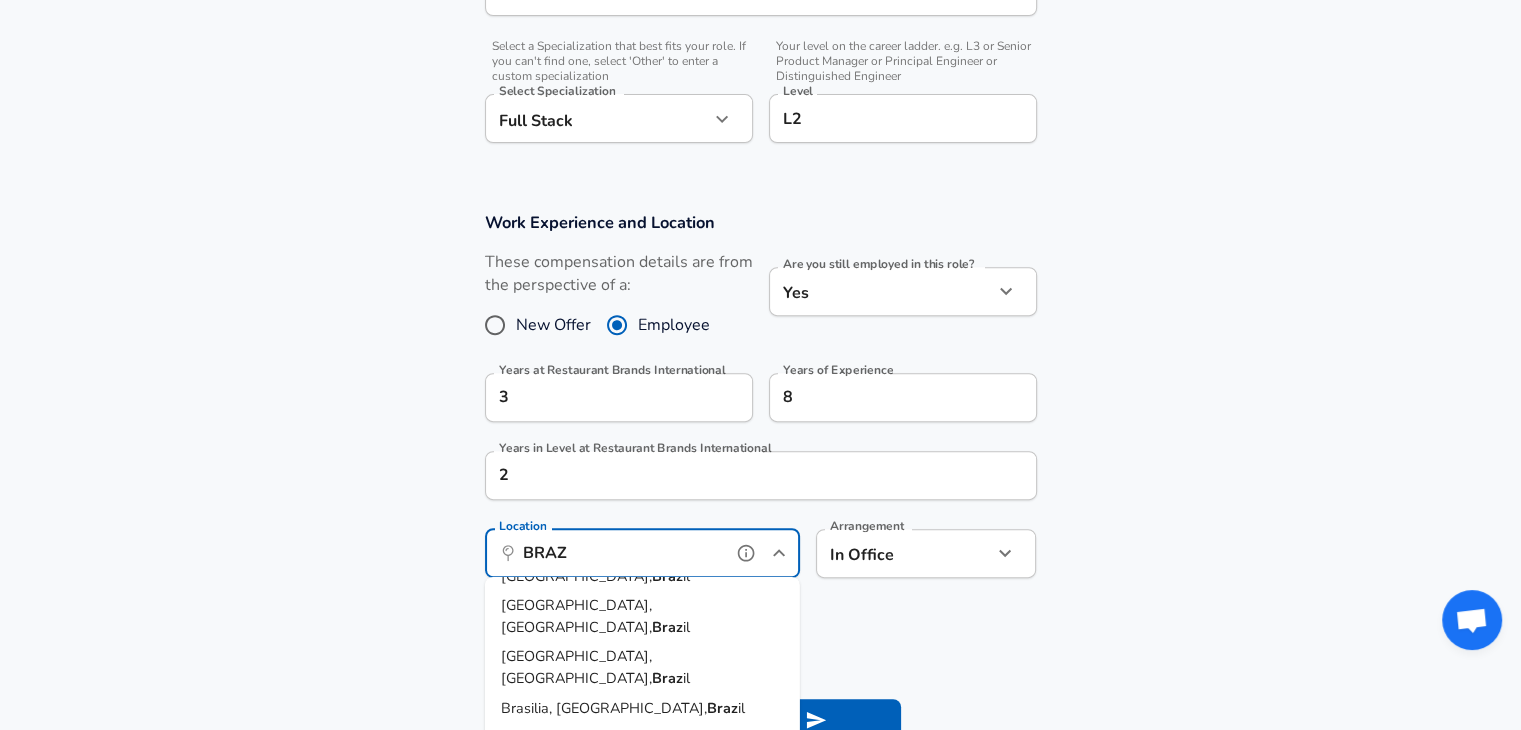 scroll, scrollTop: 98, scrollLeft: 0, axis: vertical 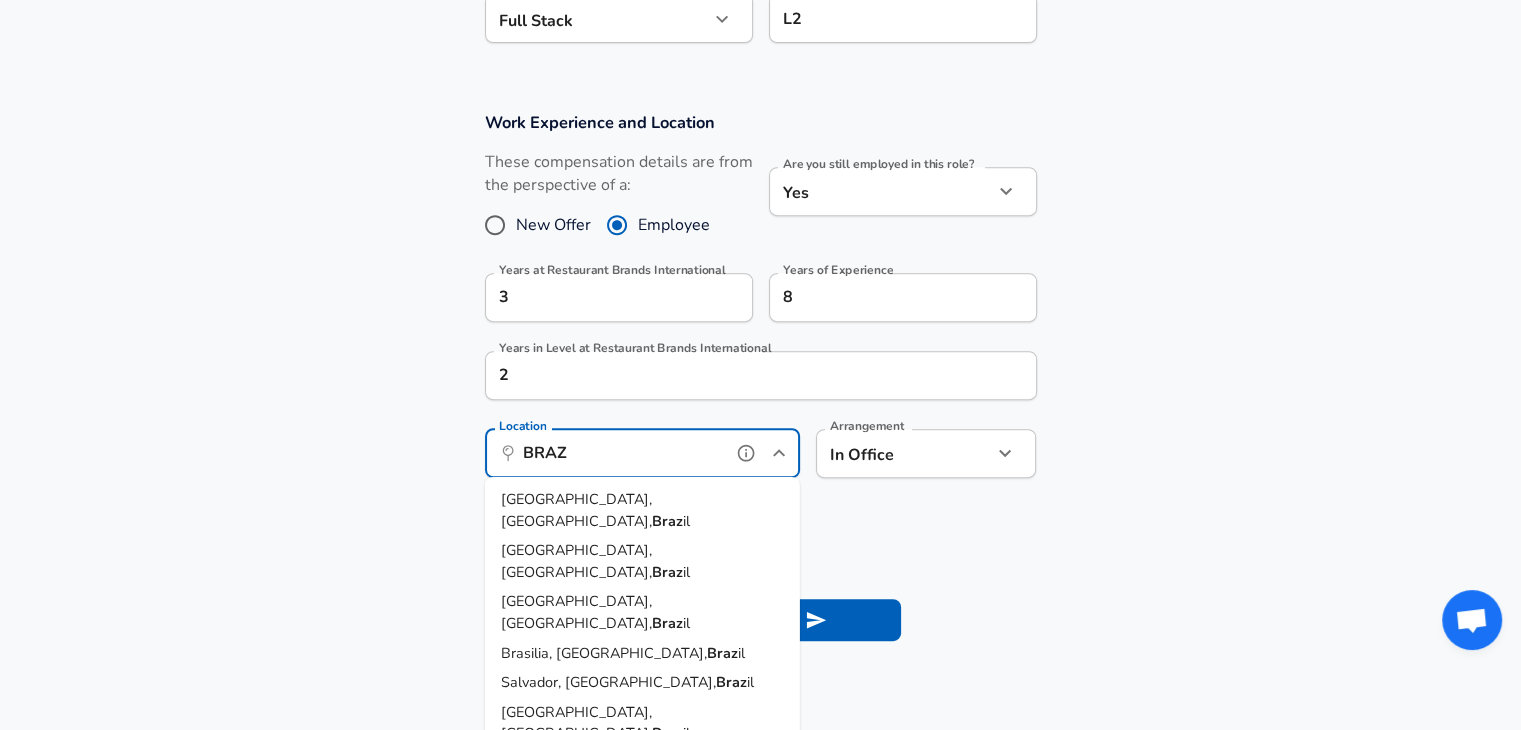 drag, startPoint x: 551, startPoint y: 509, endPoint x: 841, endPoint y: 480, distance: 291.44638 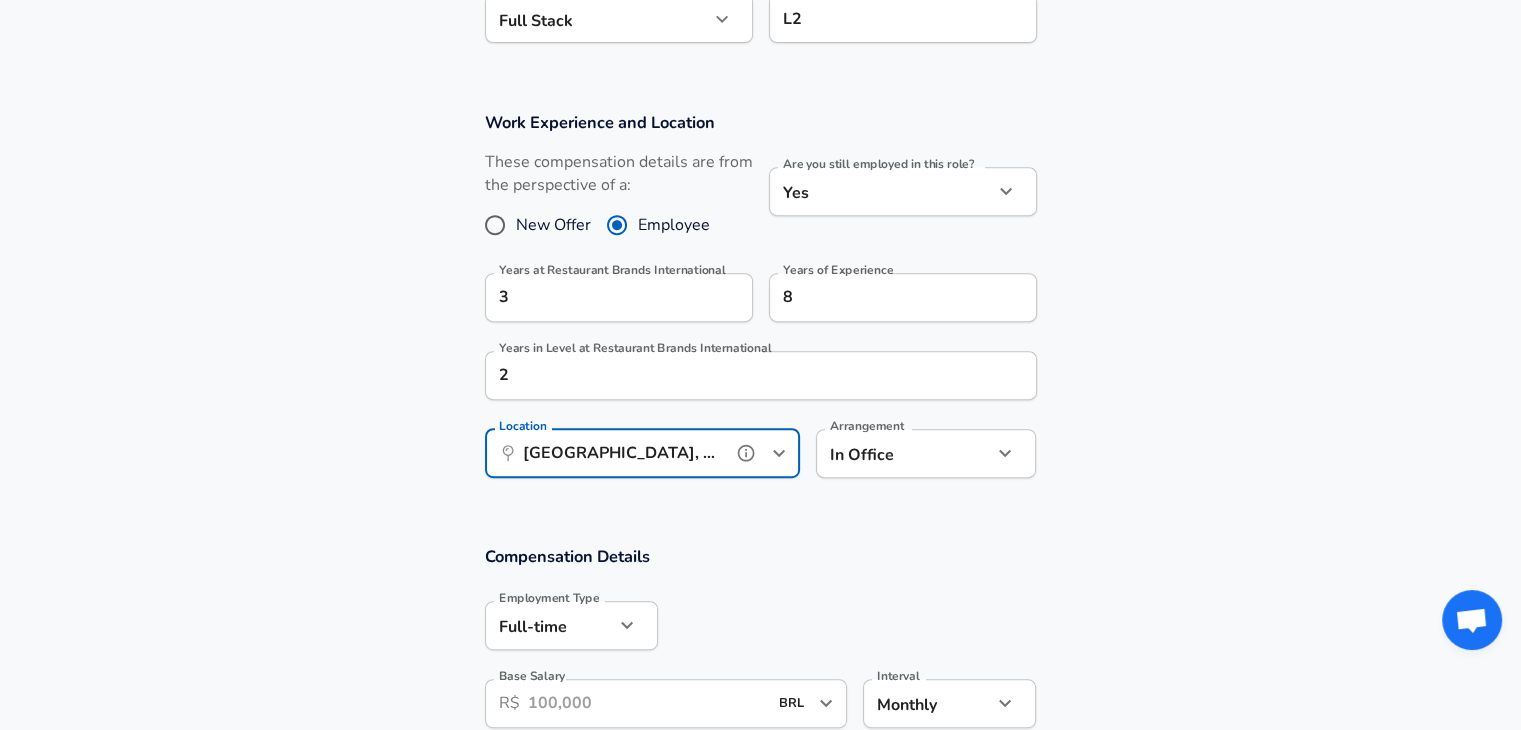 type on "[GEOGRAPHIC_DATA], [GEOGRAPHIC_DATA], [GEOGRAPHIC_DATA]" 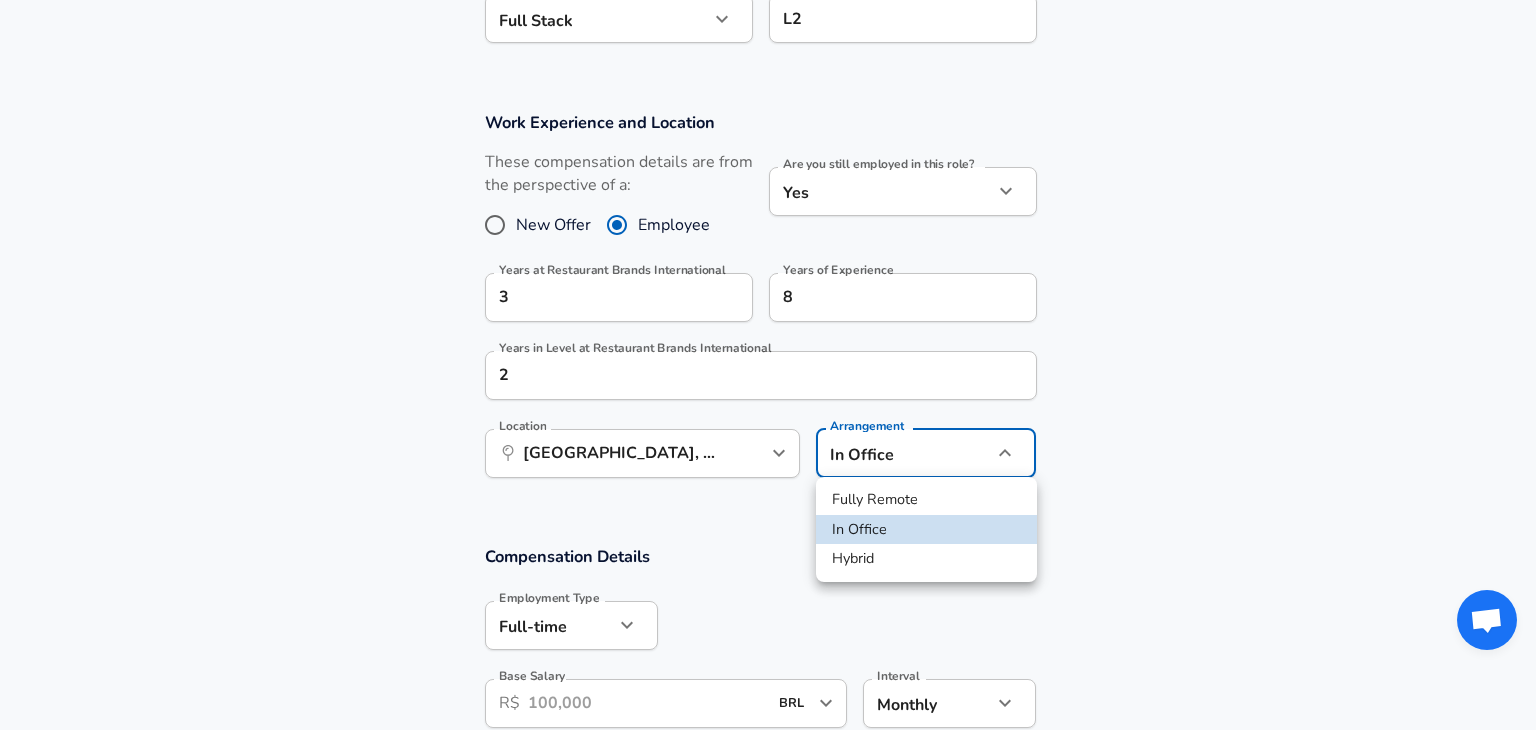 click on "Restart Add Your Salary Upload your offer letter   to verify your submission Enhance Privacy and Anonymity No Automatically hides specific fields until there are enough submissions to safely display the full details.   More Details Based on your submission and the data points that we have already collected, we will automatically hide and anonymize specific fields if there aren't enough data points to remain sufficiently anonymous. Company & Title Information   Enter the company you received your offer from Company Restaurant Brands International Company   Select the title that closest resembles your official title. This should be similar to the title that was present on your offer letter. Title Software Engineer Title   Select a job family that best fits your role. If you can't find one, select 'Other' to enter a custom job family Job Family Software Engineer Job Family   Select a Specialization that best fits your role. If you can't find one, select 'Other' to enter a custom specialization Full Stack   Level" at bounding box center [768, -435] 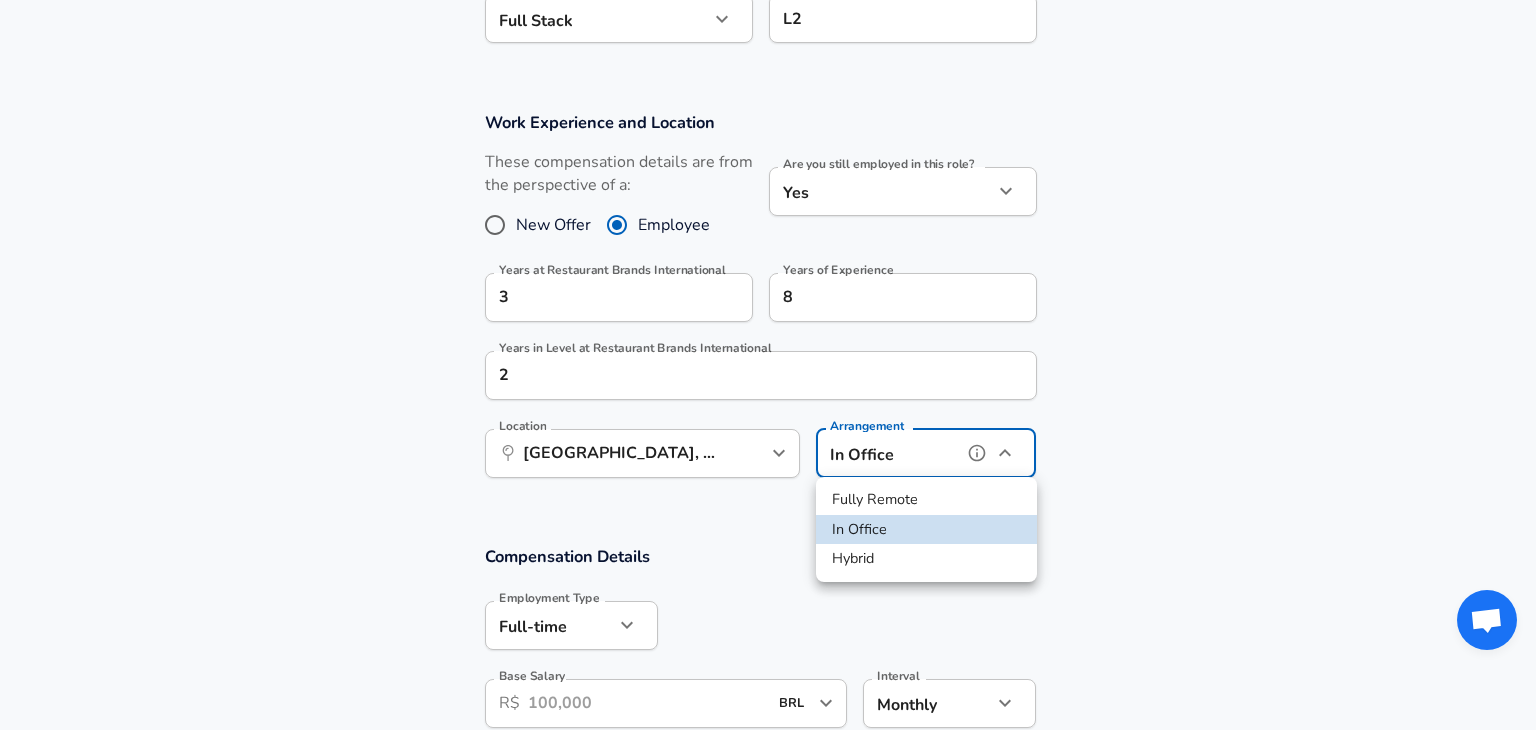type on "remote" 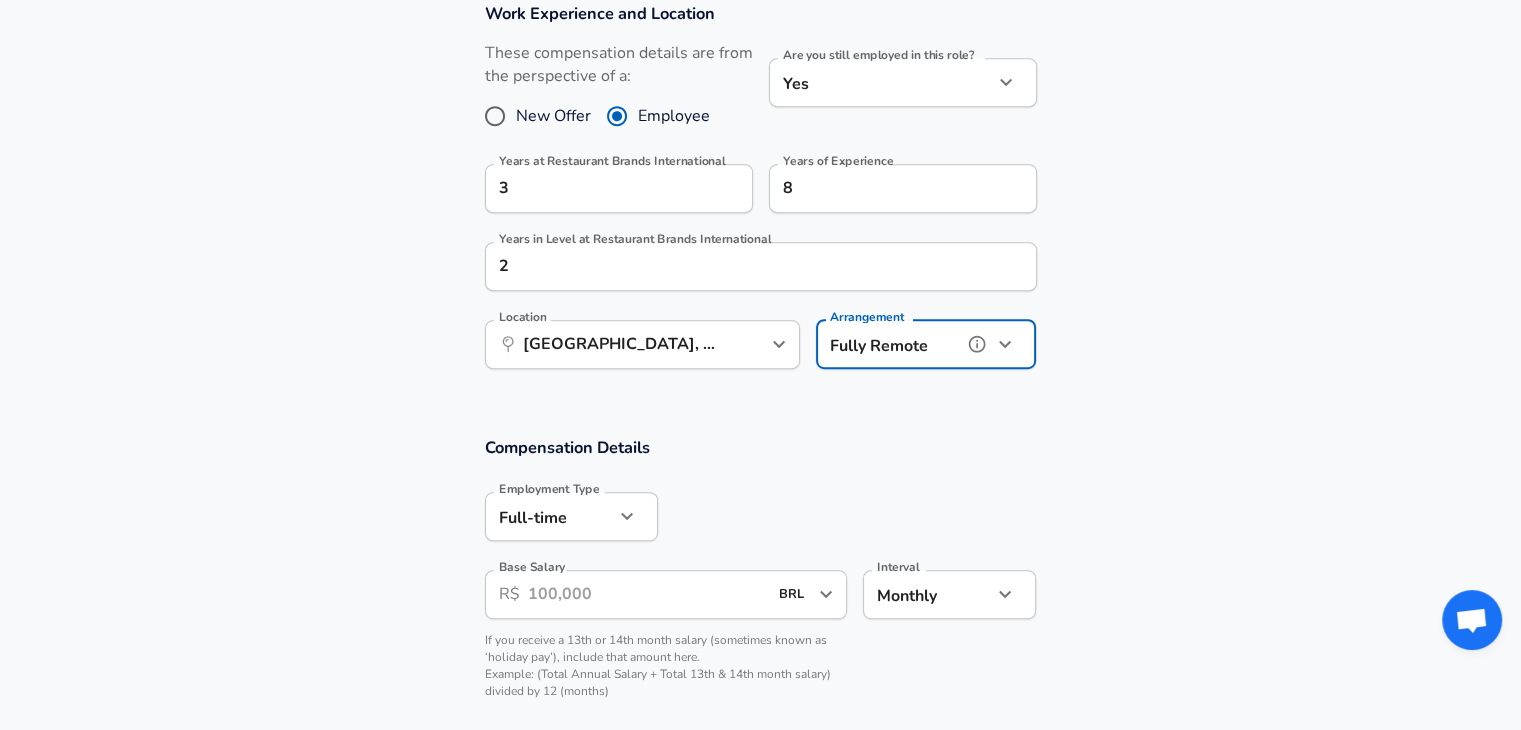 scroll, scrollTop: 1000, scrollLeft: 0, axis: vertical 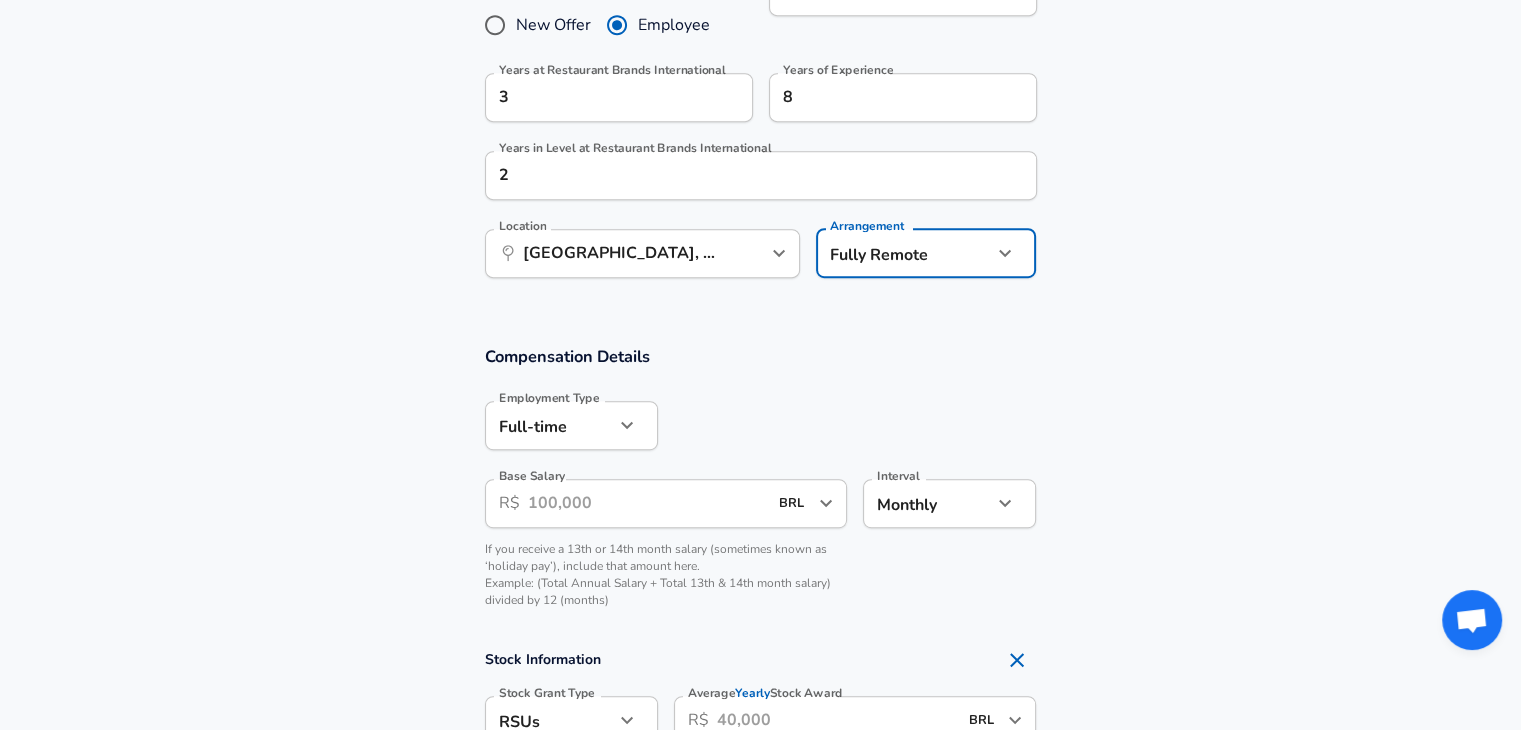 click on "Base Salary" at bounding box center [648, 503] 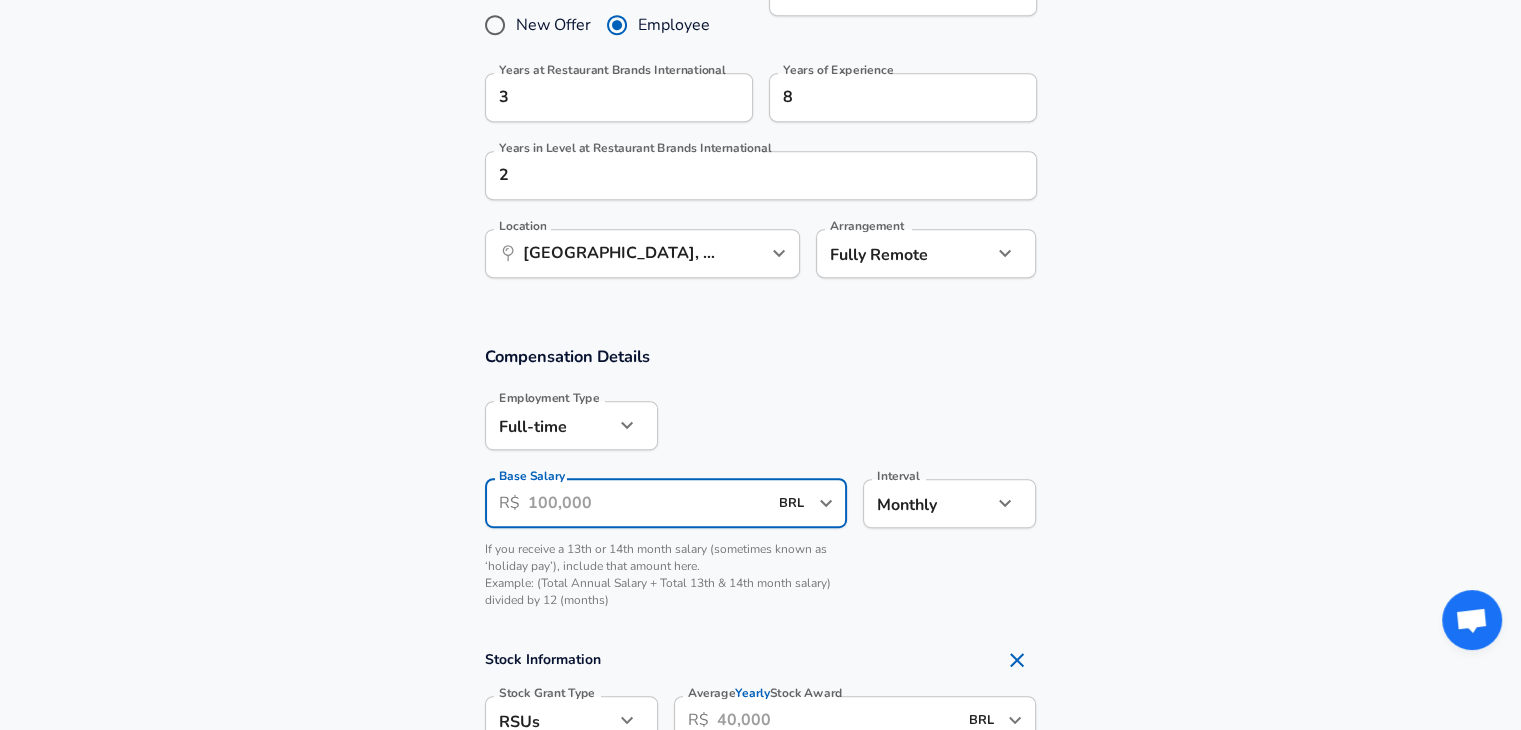 click on "Restart Add Your Salary Upload your offer letter   to verify your submission Enhance Privacy and Anonymity No Automatically hides specific fields until there are enough submissions to safely display the full details.   More Details Based on your submission and the data points that we have already collected, we will automatically hide and anonymize specific fields if there aren't enough data points to remain sufficiently anonymous. Company & Title Information   Enter the company you received your offer from Company Restaurant Brands International Company   Select the title that closest resembles your official title. This should be similar to the title that was present on your offer letter. Title Software Engineer Title   Select a job family that best fits your role. If you can't find one, select 'Other' to enter a custom job family Job Family Software Engineer Job Family   Select a Specialization that best fits your role. If you can't find one, select 'Other' to enter a custom specialization Full Stack   Level" at bounding box center (760, -635) 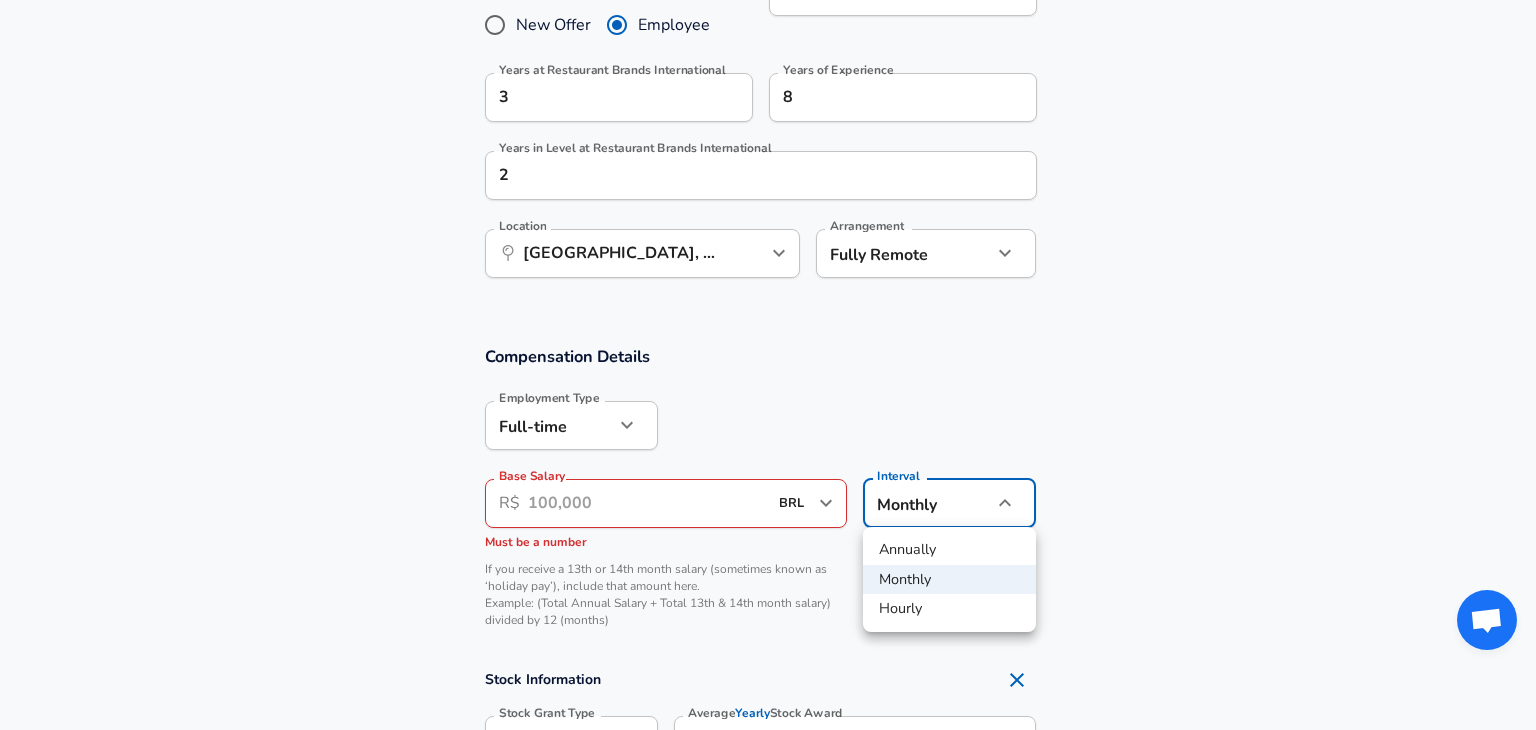 click at bounding box center (768, 365) 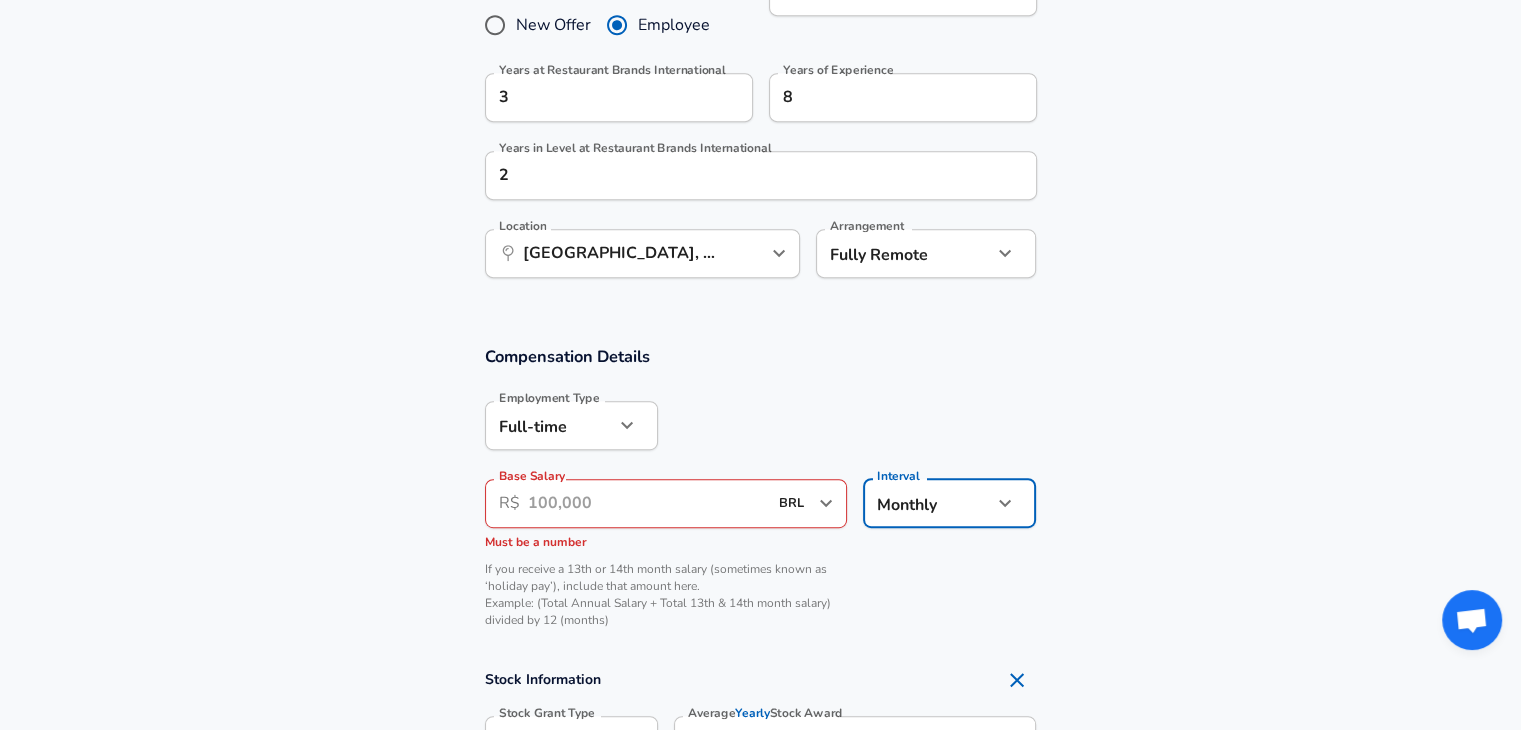 click on "Base Salary" at bounding box center [648, 503] 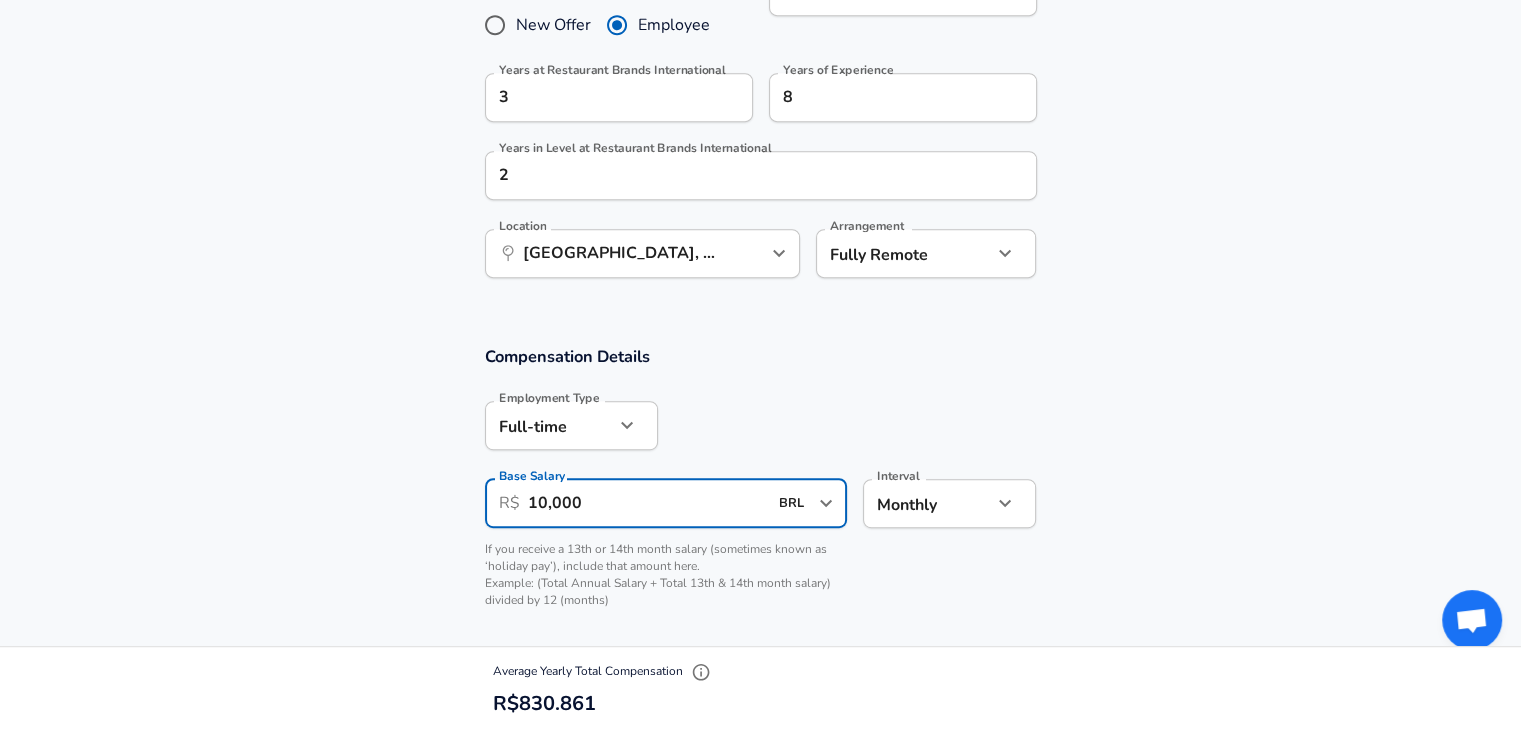 type on "10,000" 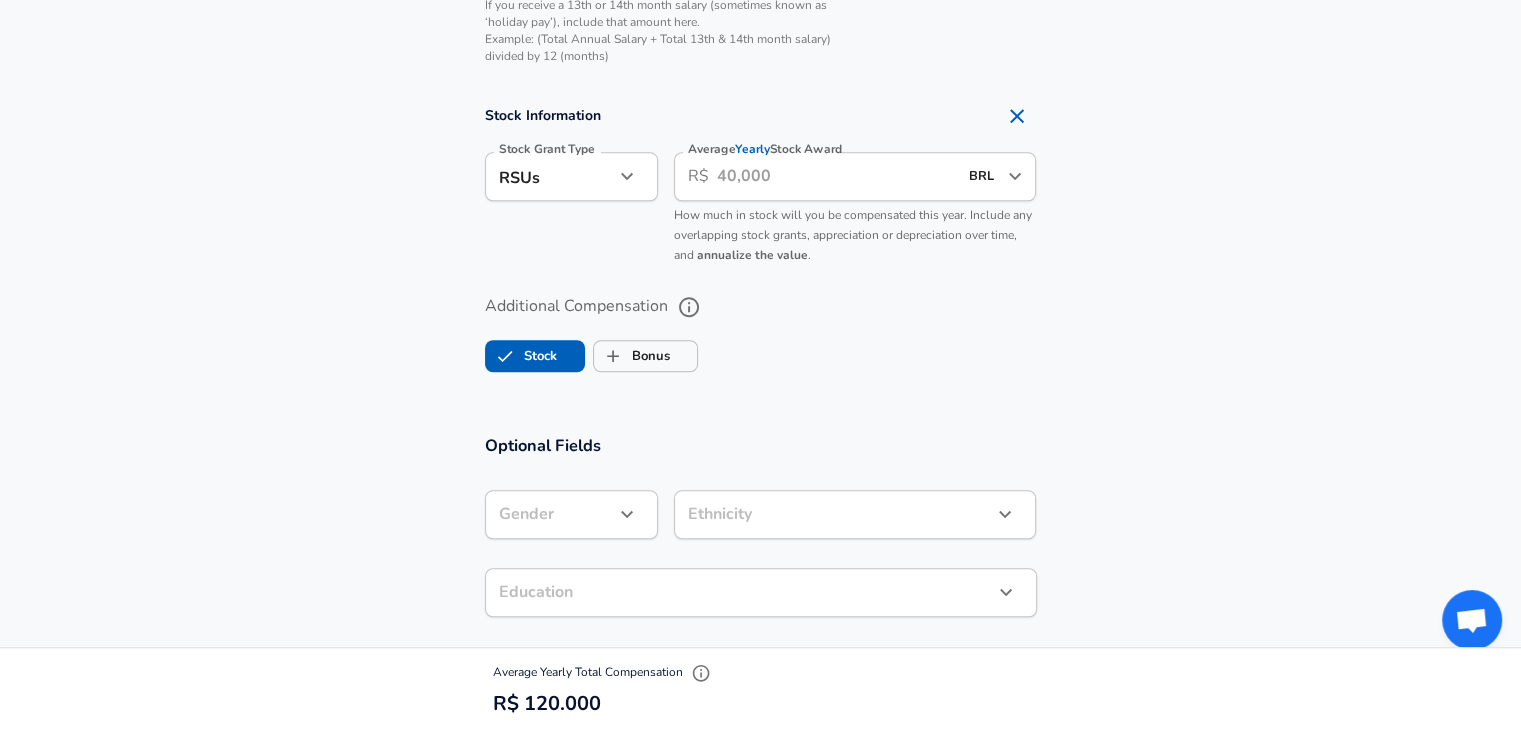 scroll, scrollTop: 1700, scrollLeft: 0, axis: vertical 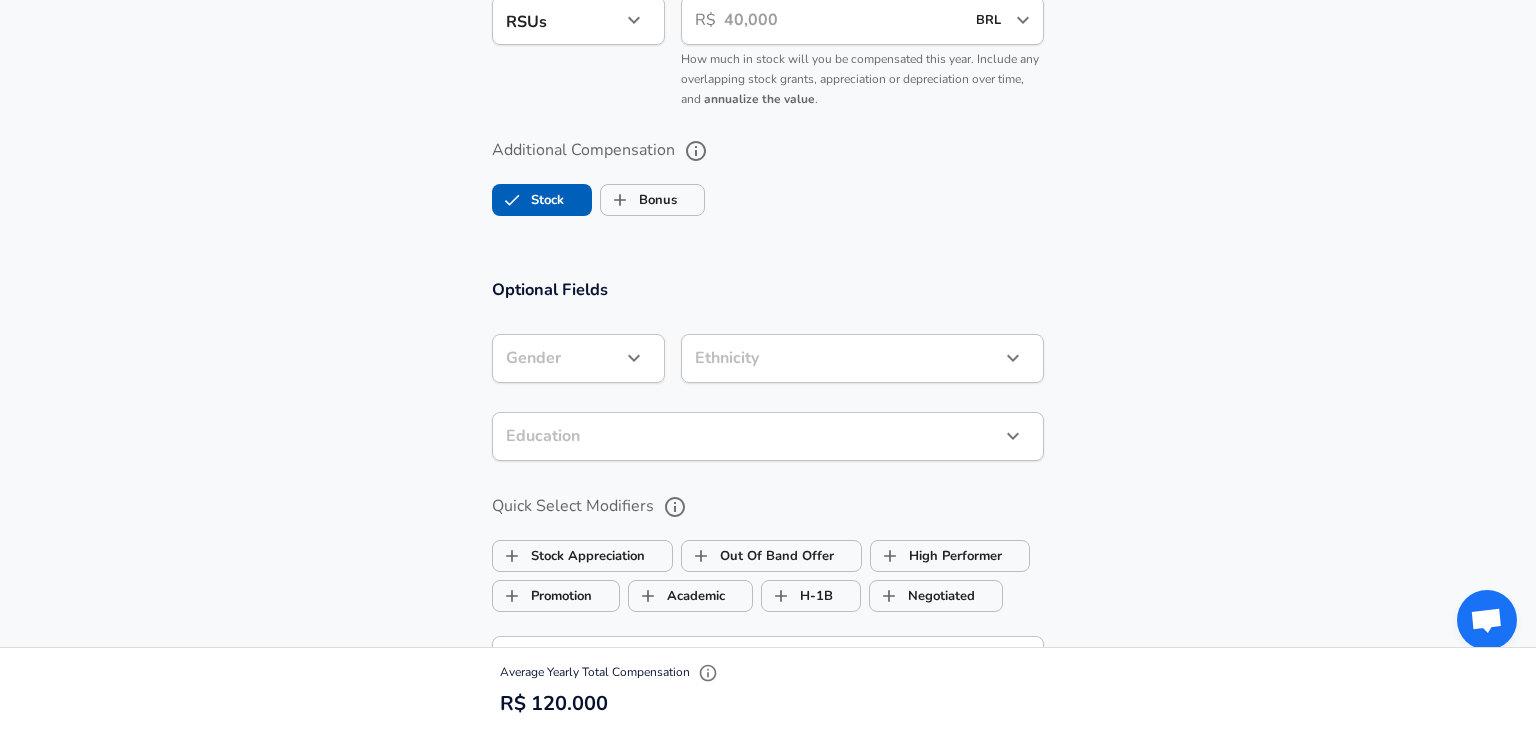 click on "Restart Add Your Salary Upload your offer letter   to verify your submission Enhance Privacy and Anonymity No Automatically hides specific fields until there are enough submissions to safely display the full details.   More Details Based on your submission and the data points that we have already collected, we will automatically hide and anonymize specific fields if there aren't enough data points to remain sufficiently anonymous. Company & Title Information   Enter the company you received your offer from Company Restaurant Brands International Company   Select the title that closest resembles your official title. This should be similar to the title that was present on your offer letter. Title Software Engineer Title   Select a job family that best fits your role. If you can't find one, select 'Other' to enter a custom job family Job Family Software Engineer Job Family   Select a Specialization that best fits your role. If you can't find one, select 'Other' to enter a custom specialization Full Stack   Level" at bounding box center (768, -1335) 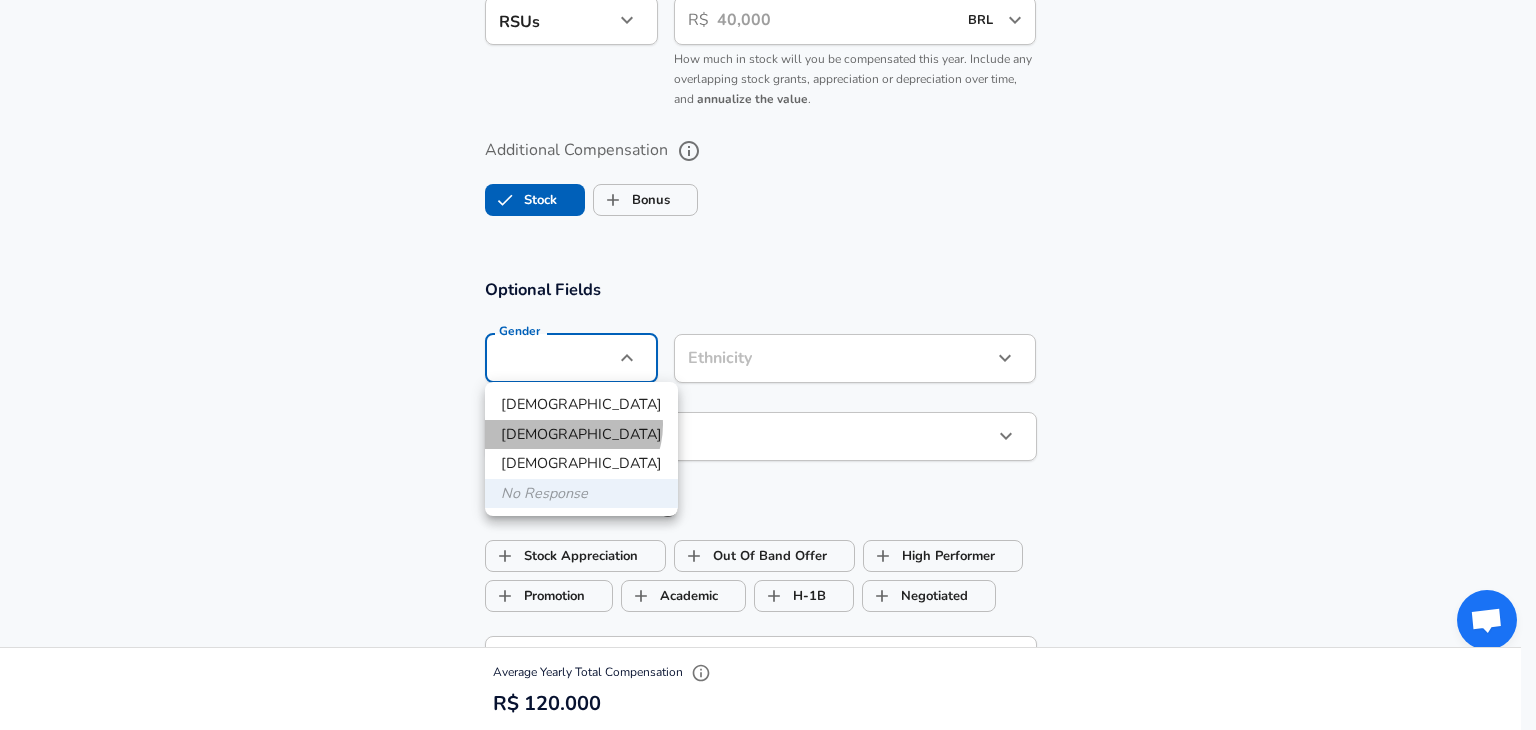 click on "Female" at bounding box center [581, 435] 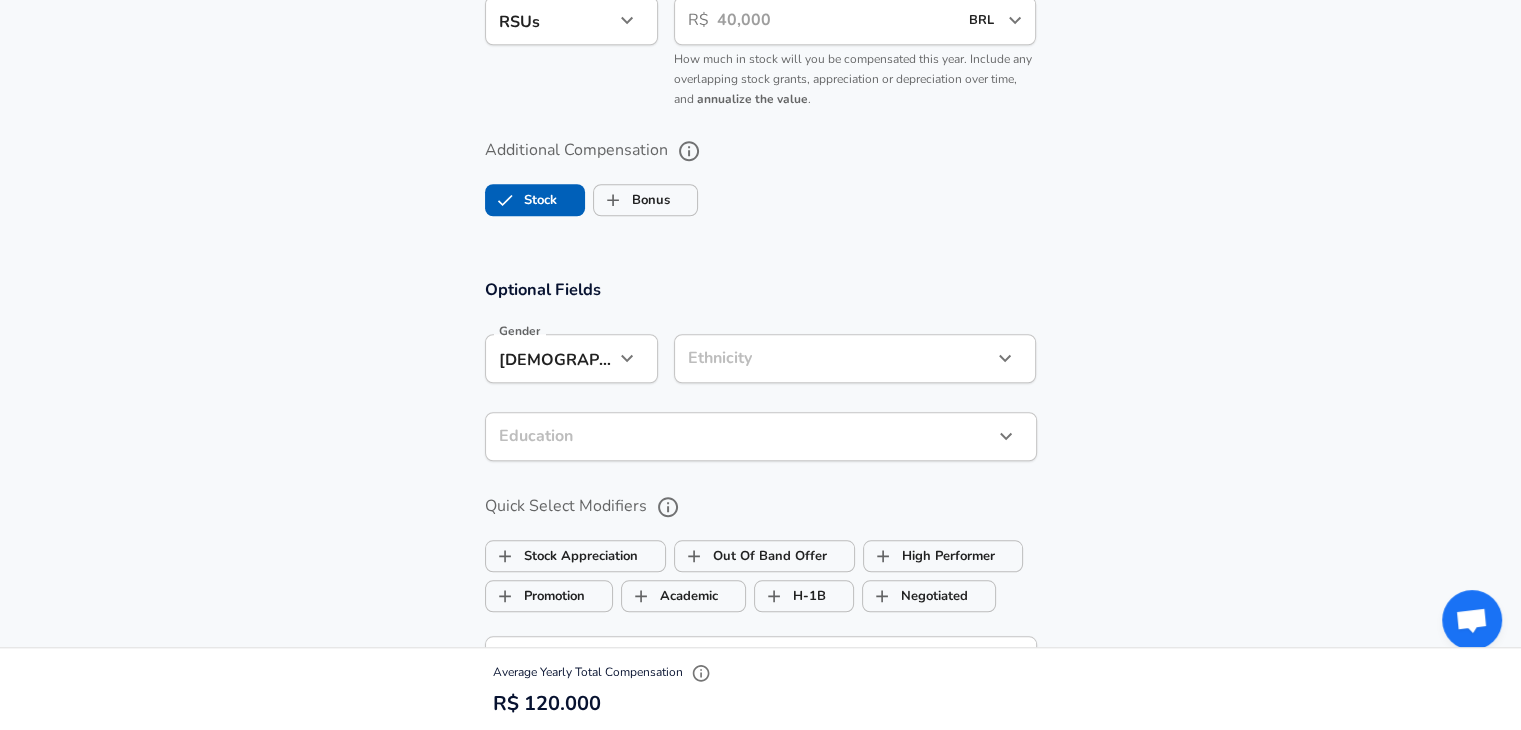 drag, startPoint x: 568, startPoint y: 425, endPoint x: 568, endPoint y: 402, distance: 23 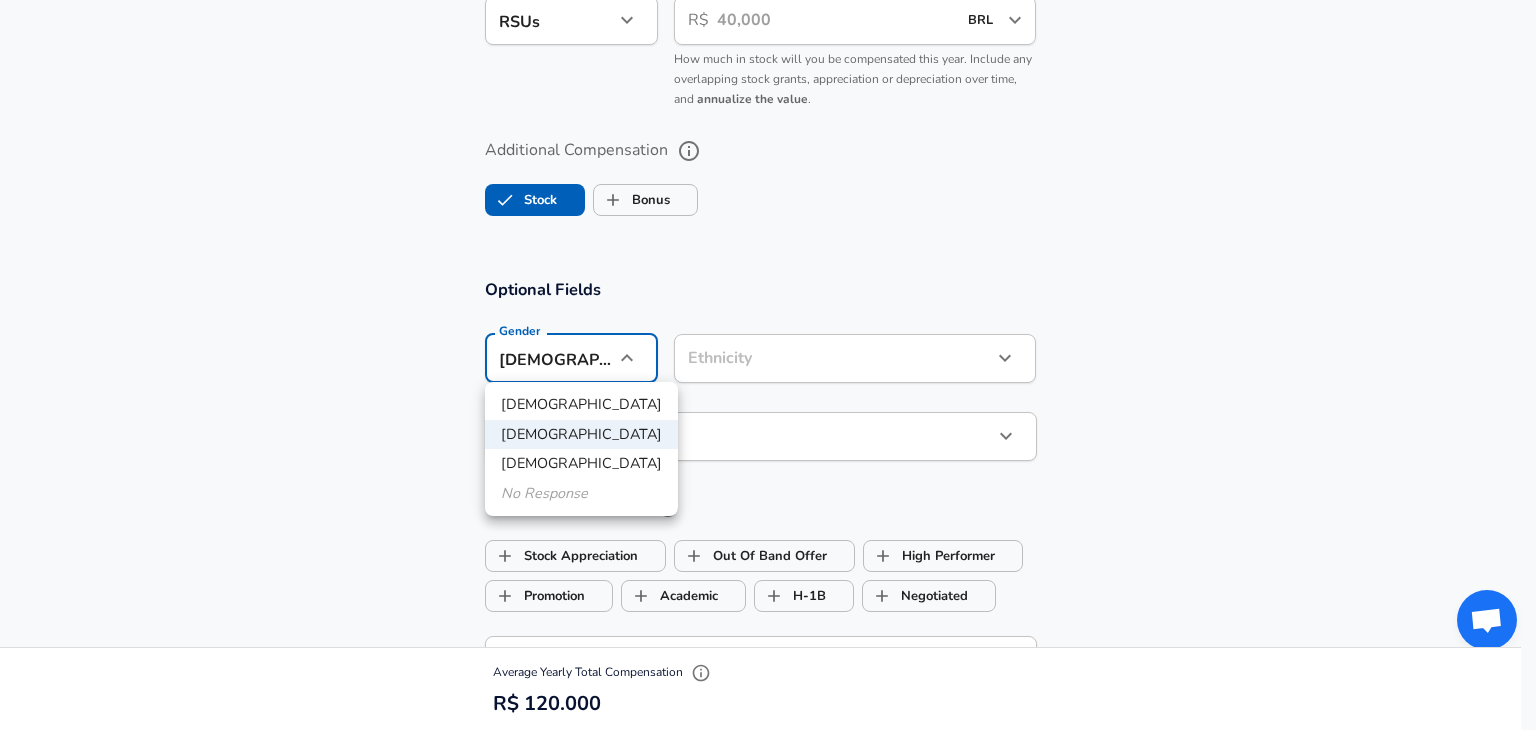 drag, startPoint x: 568, startPoint y: 414, endPoint x: 750, endPoint y: 373, distance: 186.56099 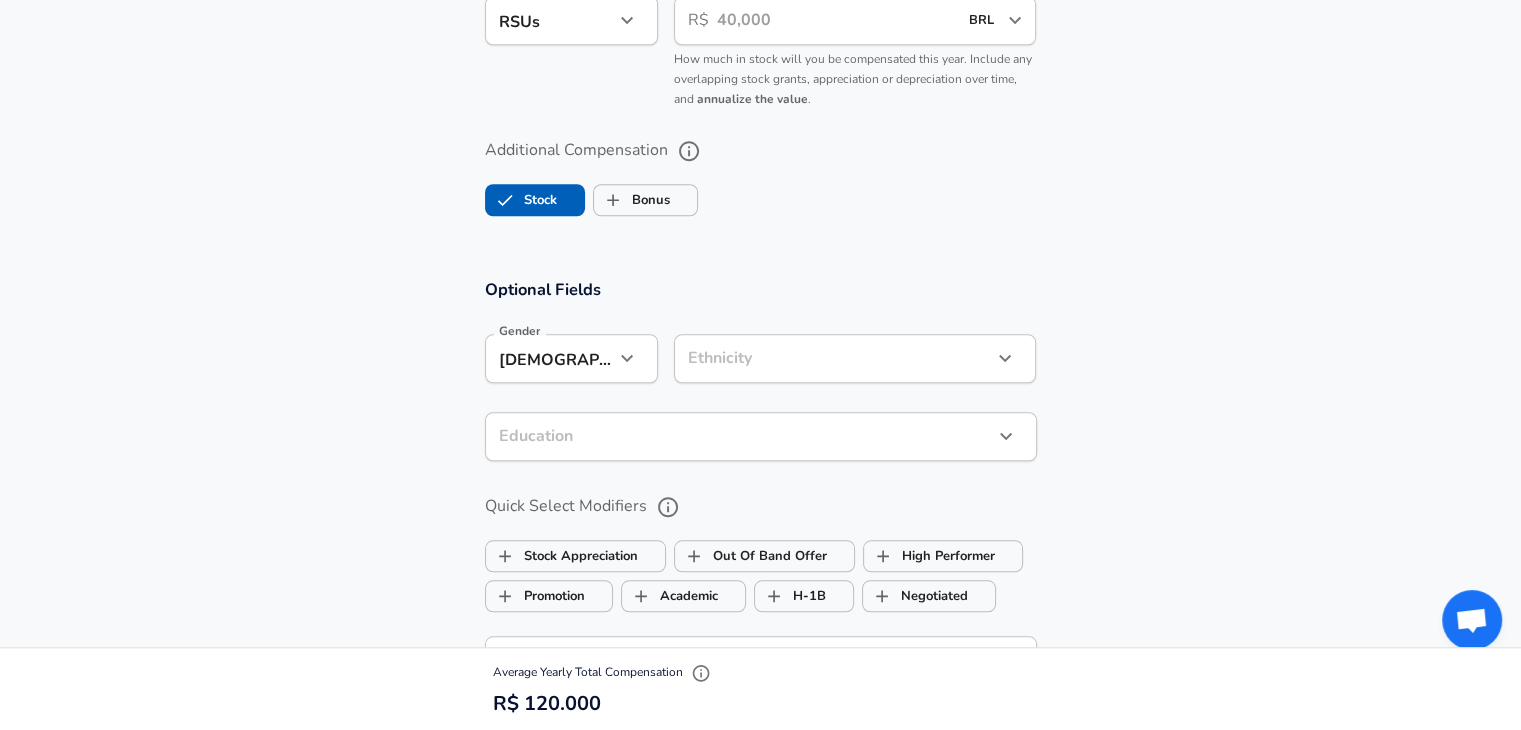 click on "Restart Add Your Salary Upload your offer letter   to verify your submission Enhance Privacy and Anonymity No Automatically hides specific fields until there are enough submissions to safely display the full details.   More Details Based on your submission and the data points that we have already collected, we will automatically hide and anonymize specific fields if there aren't enough data points to remain sufficiently anonymous. Company & Title Information   Enter the company you received your offer from Company Restaurant Brands International Company   Select the title that closest resembles your official title. This should be similar to the title that was present on your offer letter. Title Software Engineer Title   Select a job family that best fits your role. If you can't find one, select 'Other' to enter a custom job family Job Family Software Engineer Job Family   Select a Specialization that best fits your role. If you can't find one, select 'Other' to enter a custom specialization Full Stack   Level" at bounding box center [760, -1335] 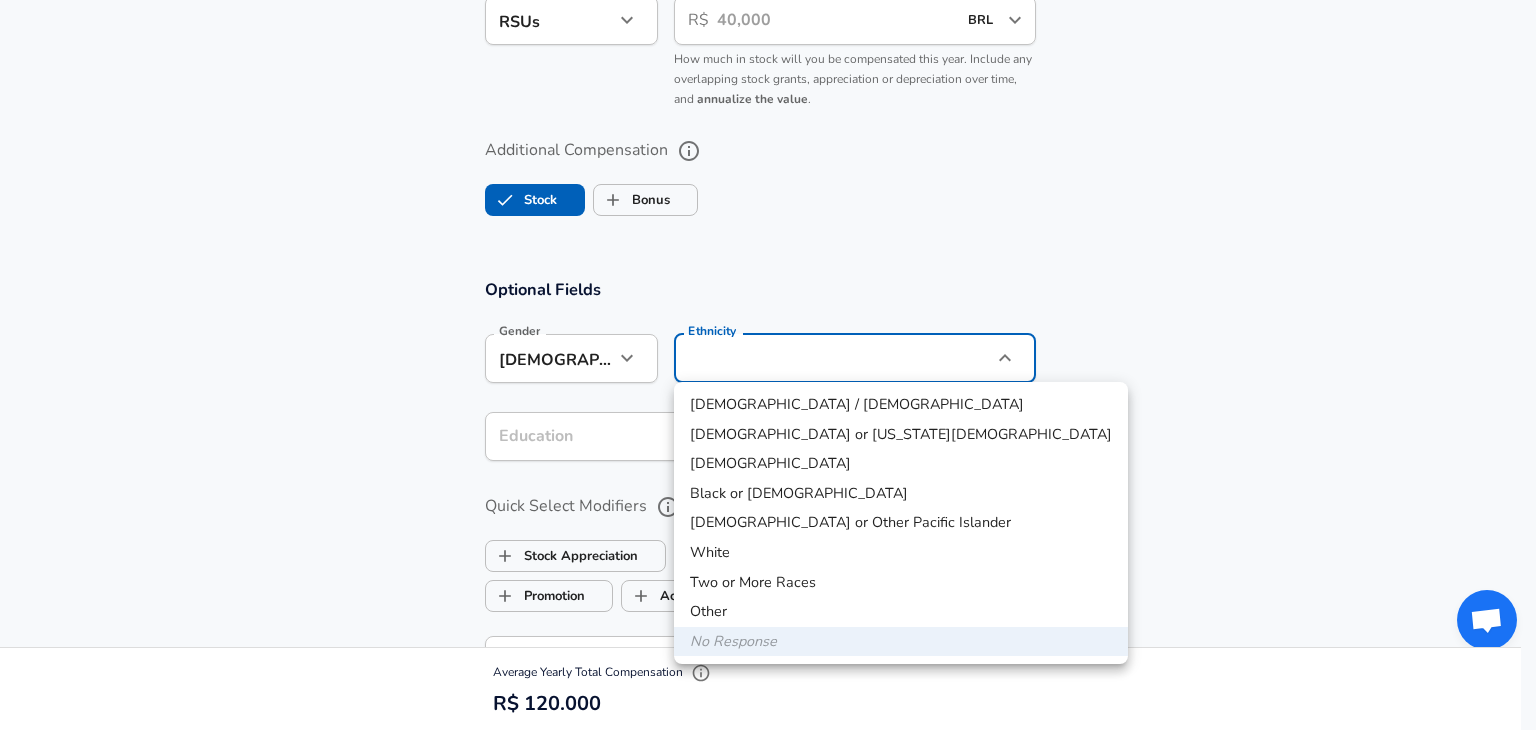click at bounding box center [768, 365] 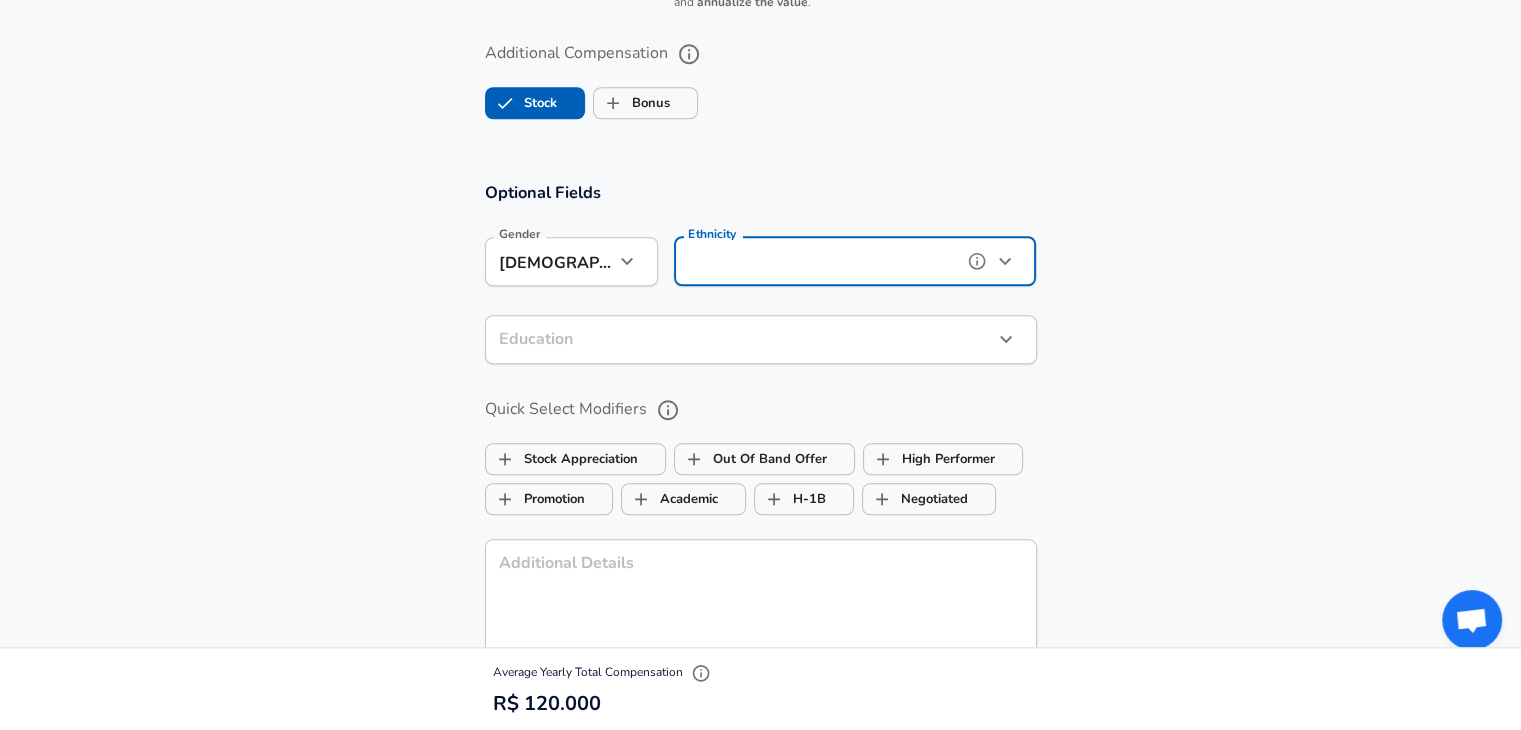 scroll, scrollTop: 1800, scrollLeft: 0, axis: vertical 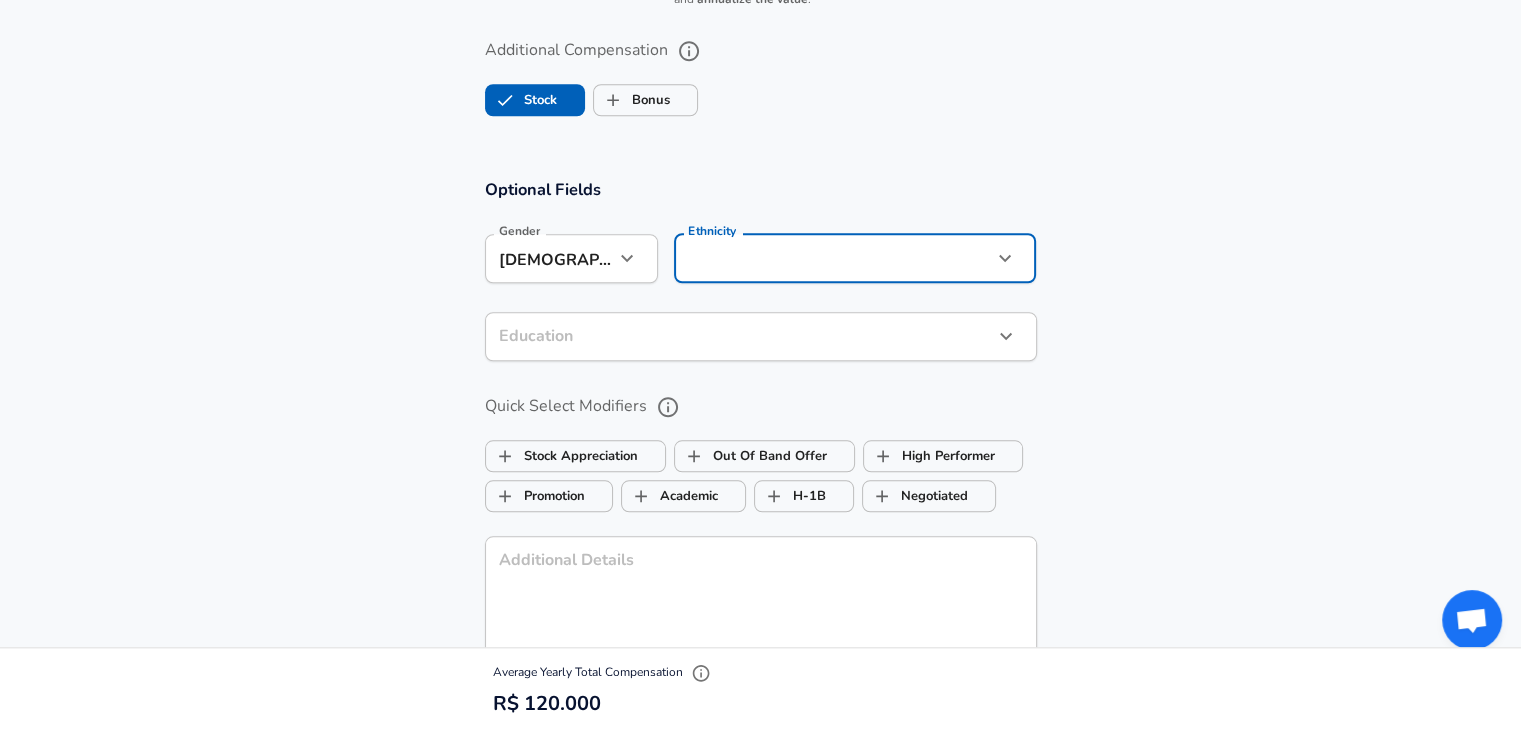 click on "Restart Add Your Salary Upload your offer letter   to verify your submission Enhance Privacy and Anonymity No Automatically hides specific fields until there are enough submissions to safely display the full details.   More Details Based on your submission and the data points that we have already collected, we will automatically hide and anonymize specific fields if there aren't enough data points to remain sufficiently anonymous. Company & Title Information   Enter the company you received your offer from Company Restaurant Brands International Company   Select the title that closest resembles your official title. This should be similar to the title that was present on your offer letter. Title Software Engineer Title   Select a job family that best fits your role. If you can't find one, select 'Other' to enter a custom job family Job Family Software Engineer Job Family   Select a Specialization that best fits your role. If you can't find one, select 'Other' to enter a custom specialization Full Stack   Level" at bounding box center (760, -1435) 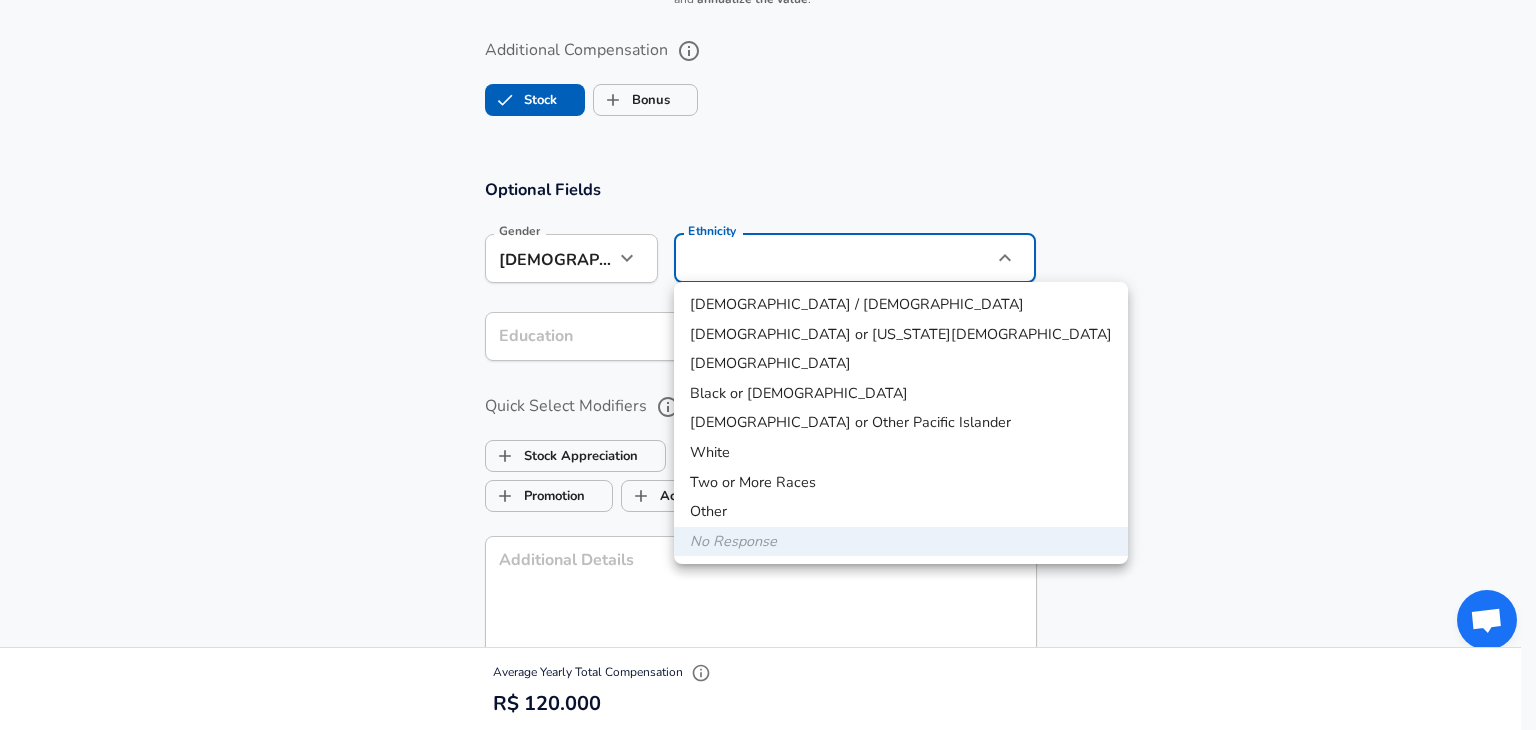 drag, startPoint x: 755, startPoint y: 454, endPoint x: 726, endPoint y: 447, distance: 29.832869 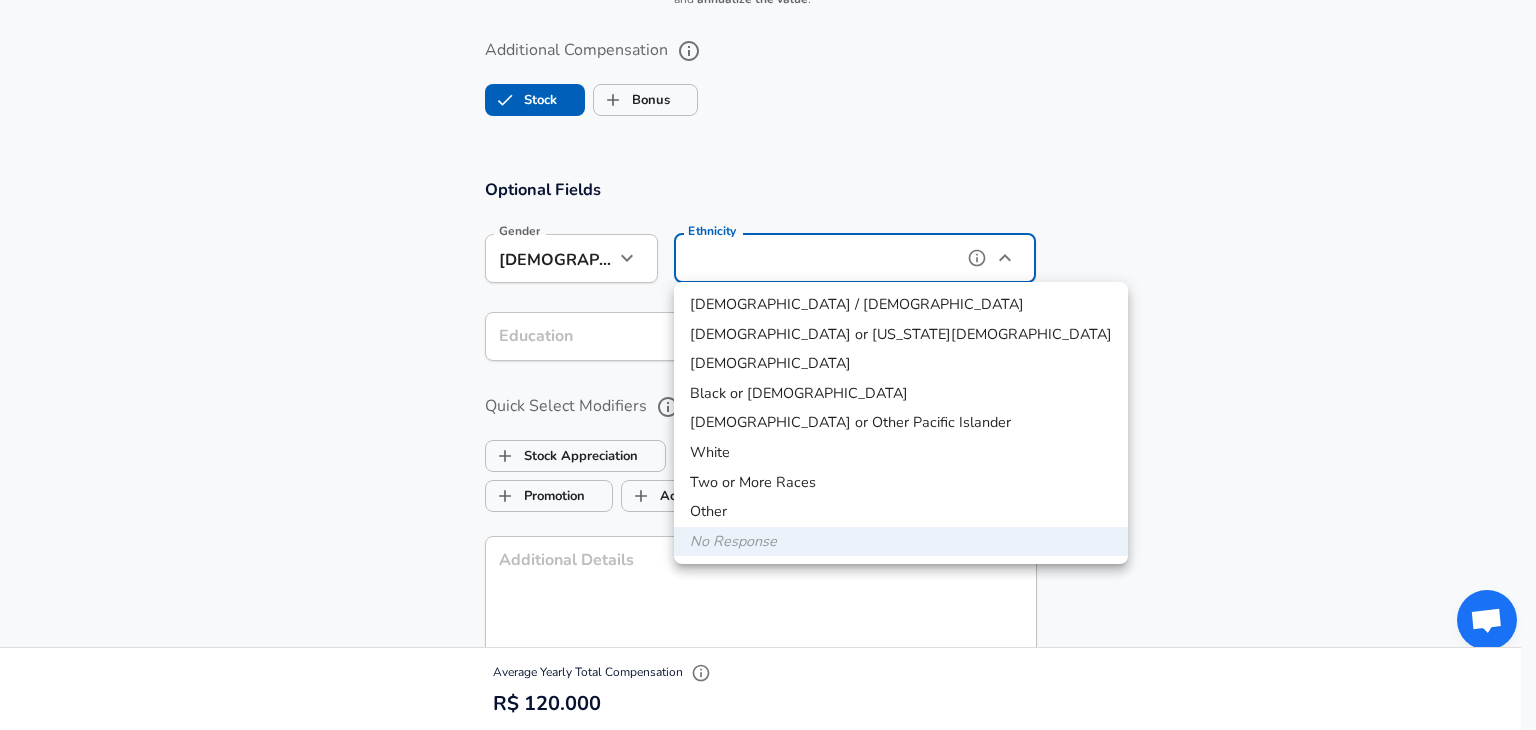type on "White" 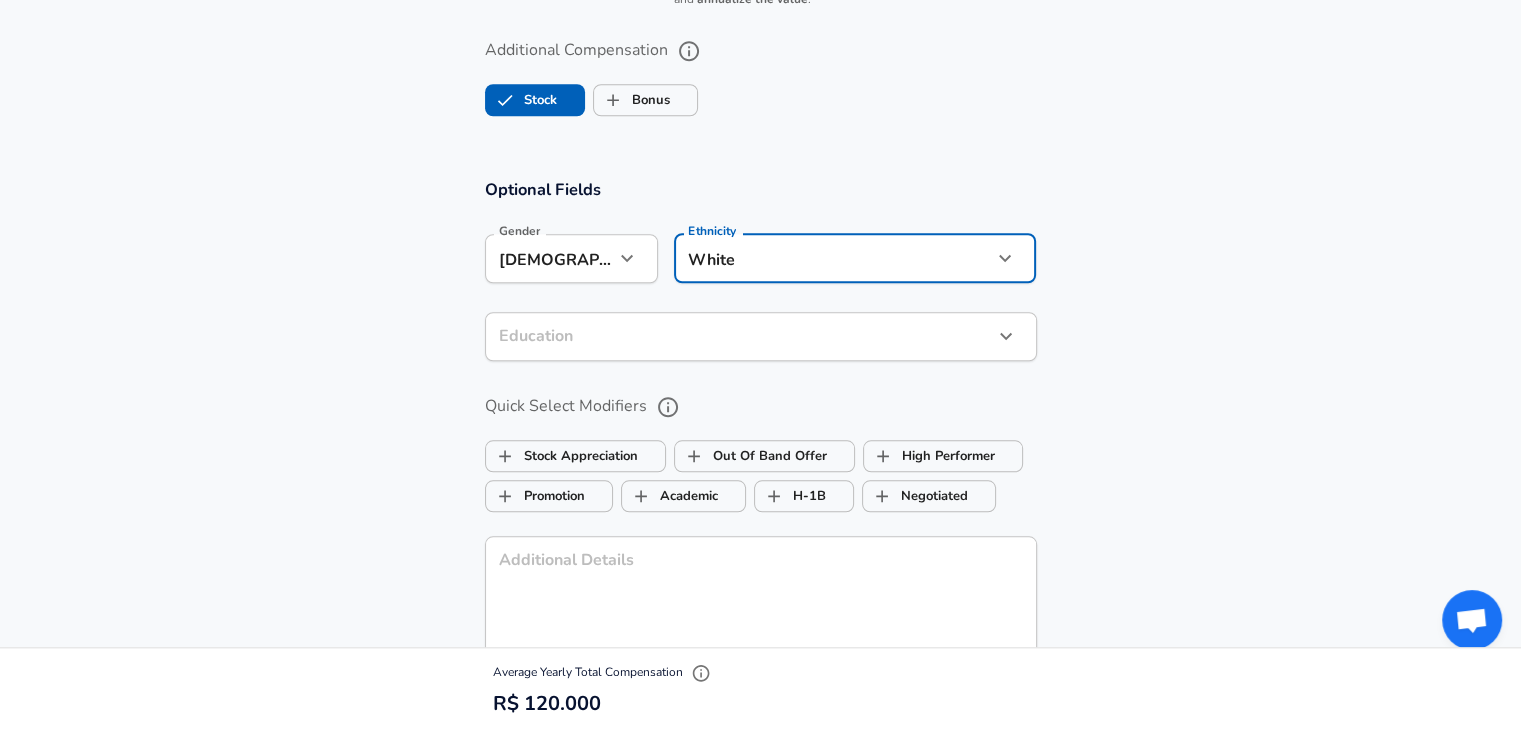 click on "Restart Add Your Salary Upload your offer letter   to verify your submission Enhance Privacy and Anonymity No Automatically hides specific fields until there are enough submissions to safely display the full details.   More Details Based on your submission and the data points that we have already collected, we will automatically hide and anonymize specific fields if there aren't enough data points to remain sufficiently anonymous. Company & Title Information   Enter the company you received your offer from Company Restaurant Brands International Company   Select the title that closest resembles your official title. This should be similar to the title that was present on your offer letter. Title Software Engineer Title   Select a job family that best fits your role. If you can't find one, select 'Other' to enter a custom job family Job Family Software Engineer Job Family   Select a Specialization that best fits your role. If you can't find one, select 'Other' to enter a custom specialization Full Stack   Level" at bounding box center (760, -1435) 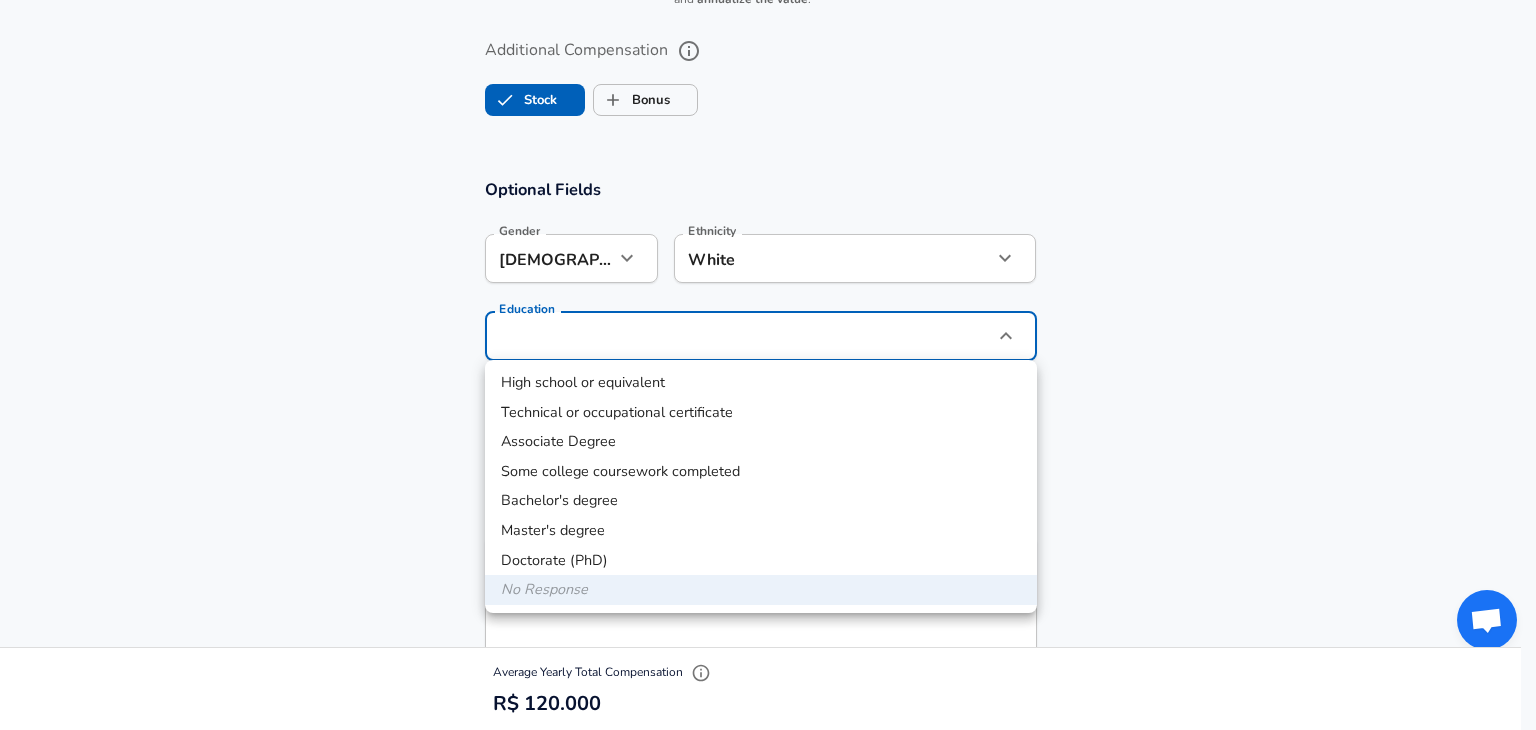 click on "Technical or occupational certificate" at bounding box center (761, 413) 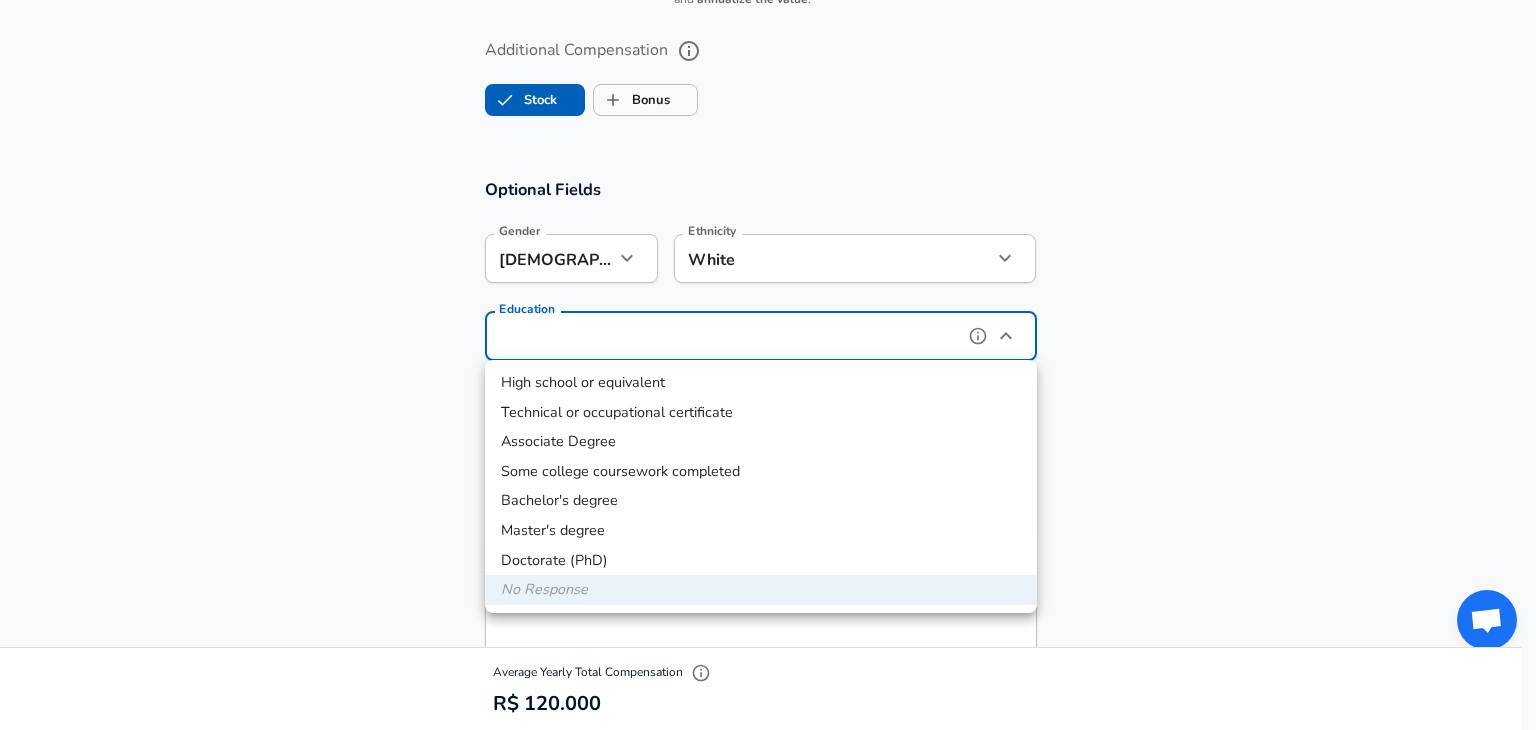 type on "Technical or occupational certificate" 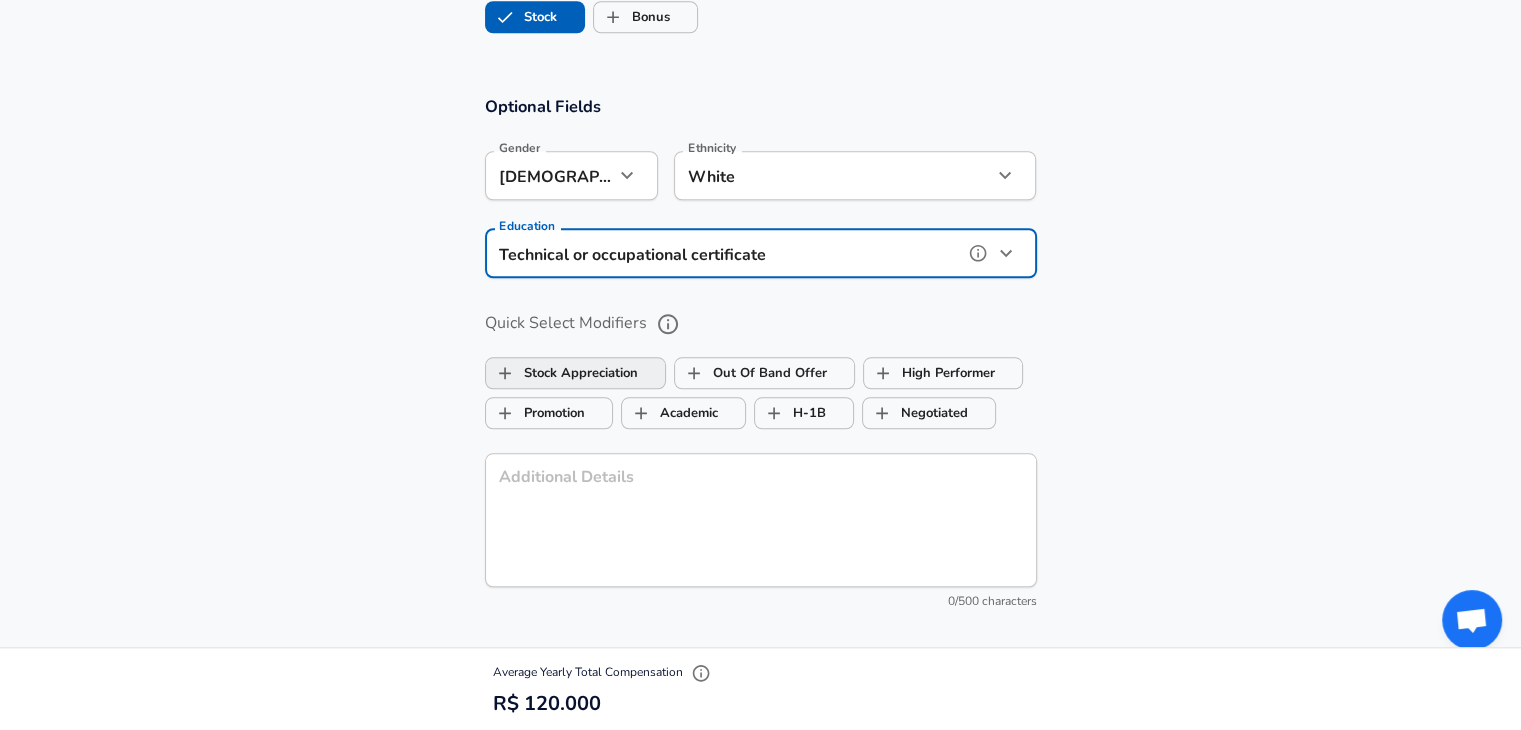 scroll, scrollTop: 2000, scrollLeft: 0, axis: vertical 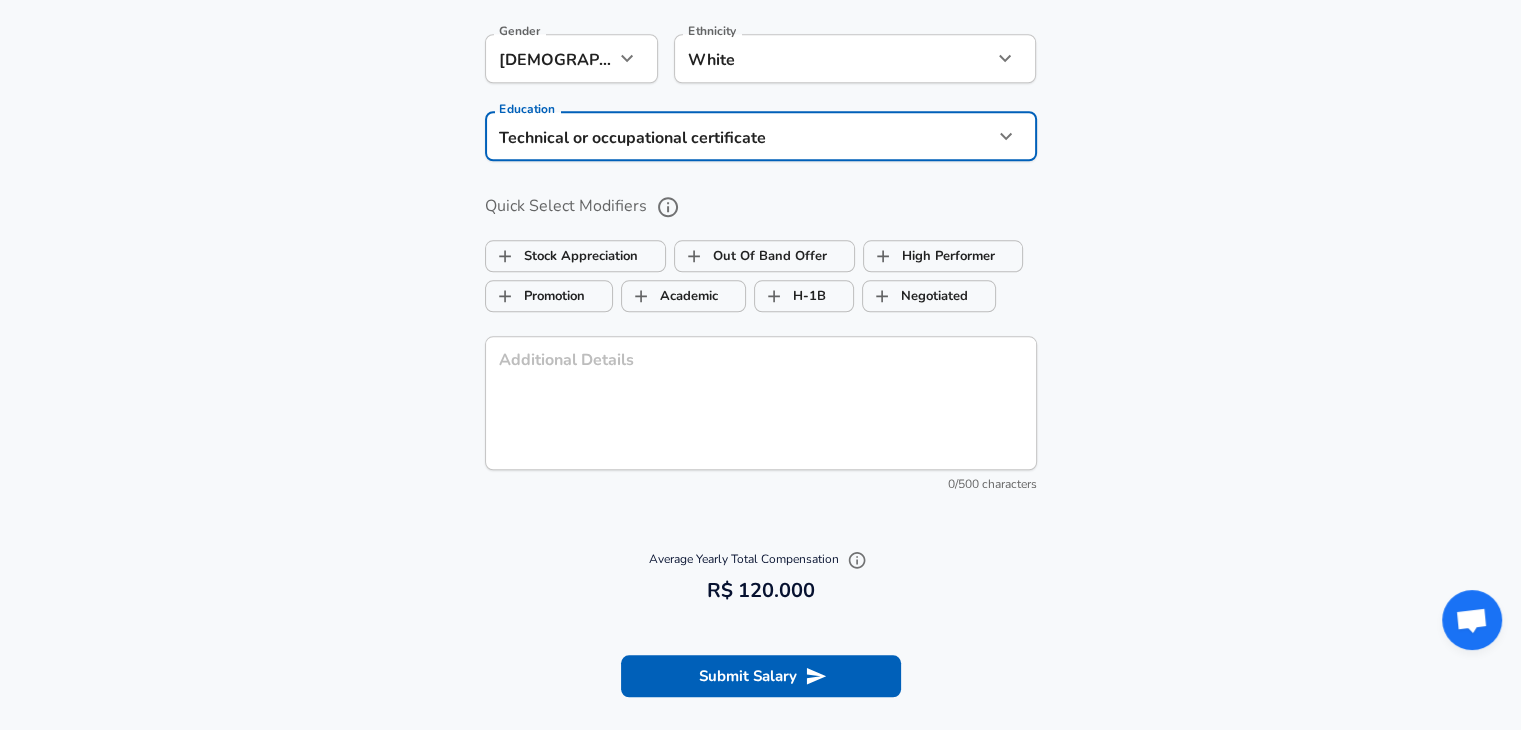click on "Submit Salary" at bounding box center [761, 676] 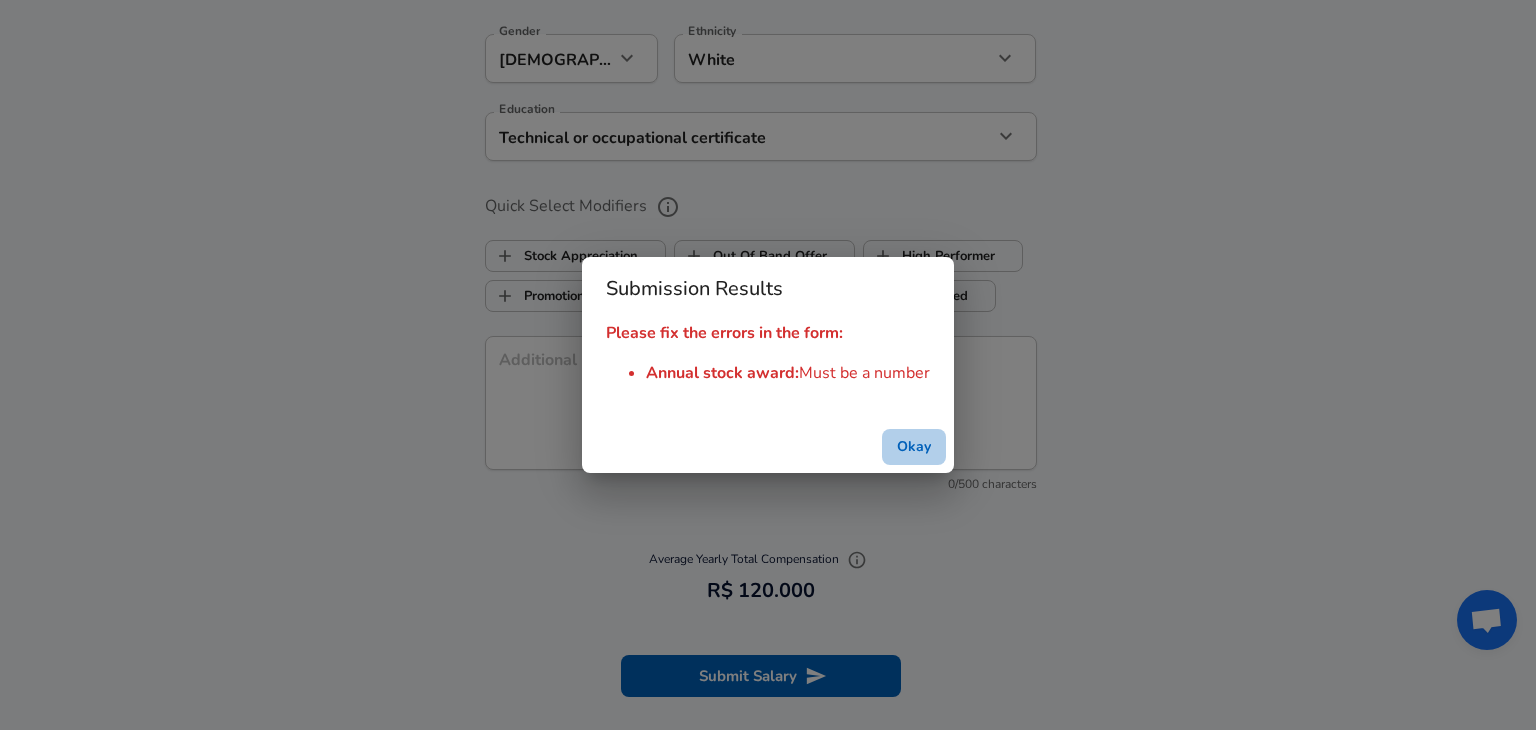 click on "Okay" at bounding box center [914, 447] 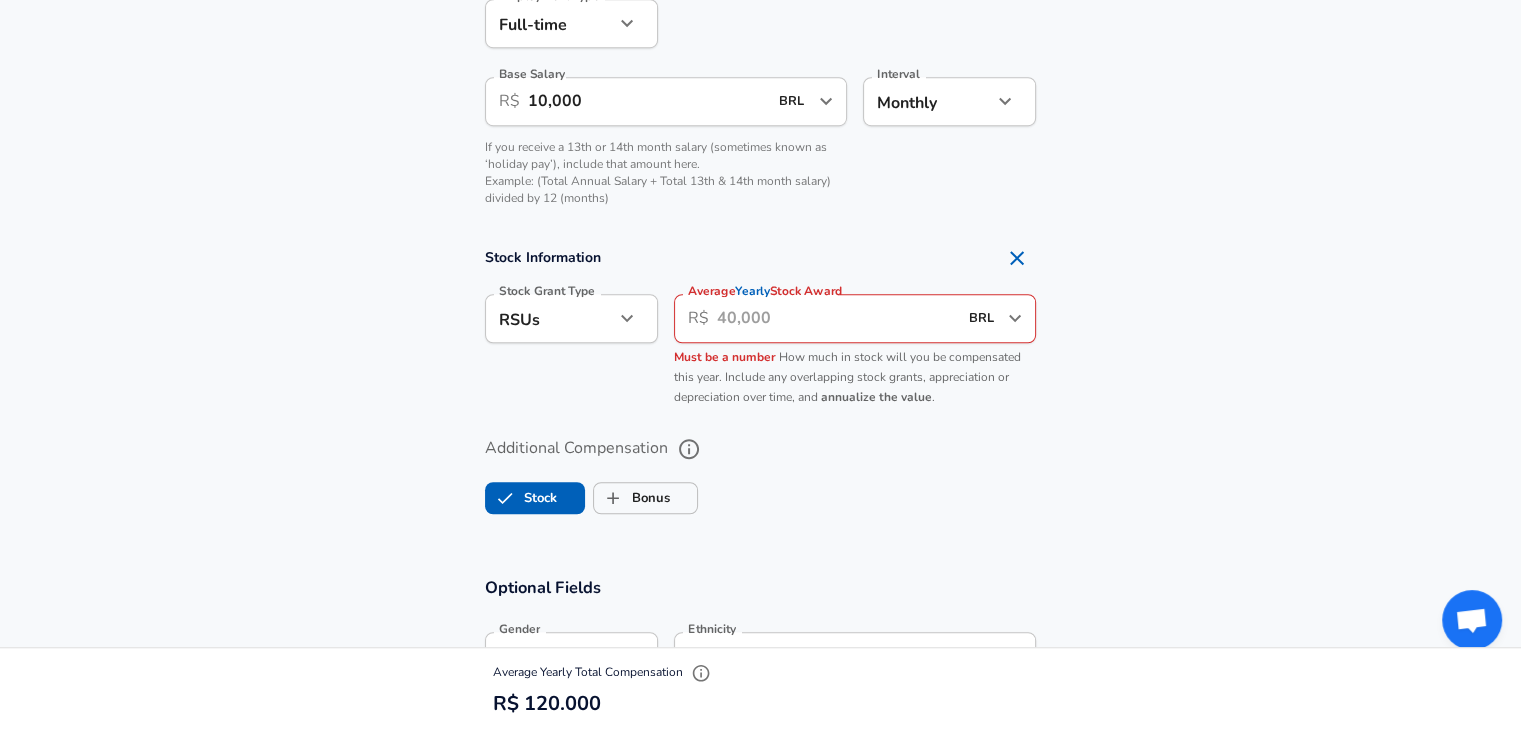 scroll, scrollTop: 1400, scrollLeft: 0, axis: vertical 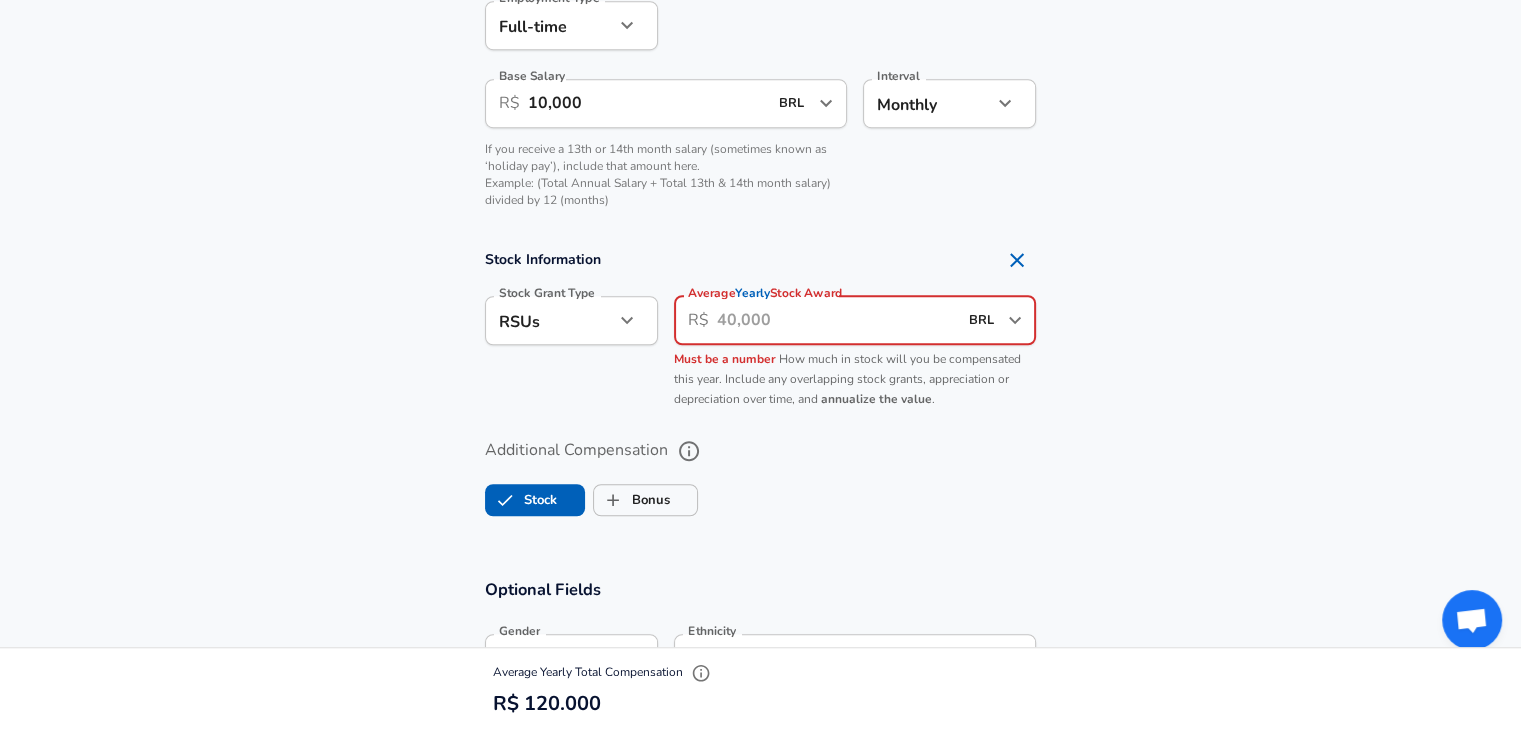 click on "Average  Yearly  Stock Award" at bounding box center (837, 320) 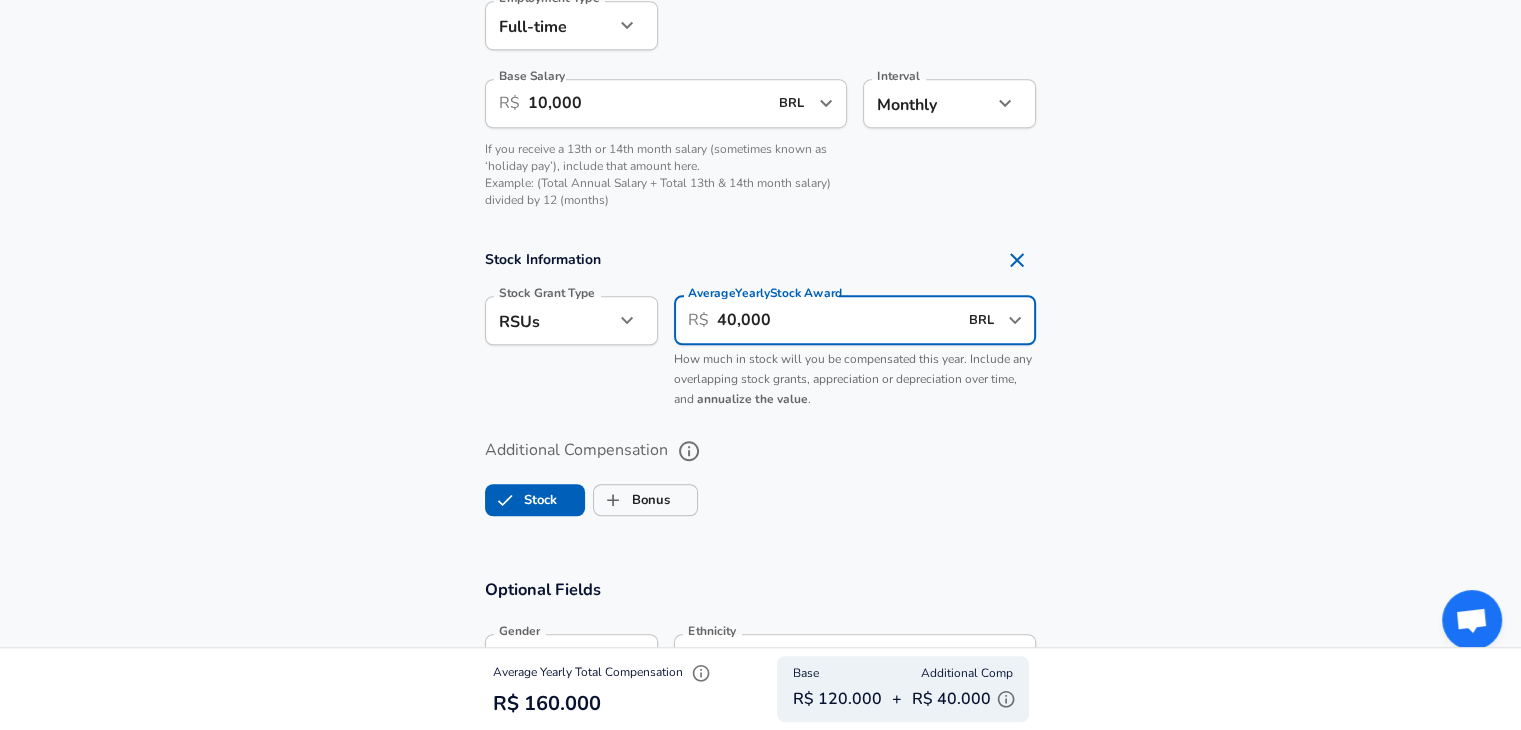 drag, startPoint x: 840, startPoint y: 321, endPoint x: 598, endPoint y: 316, distance: 242.05165 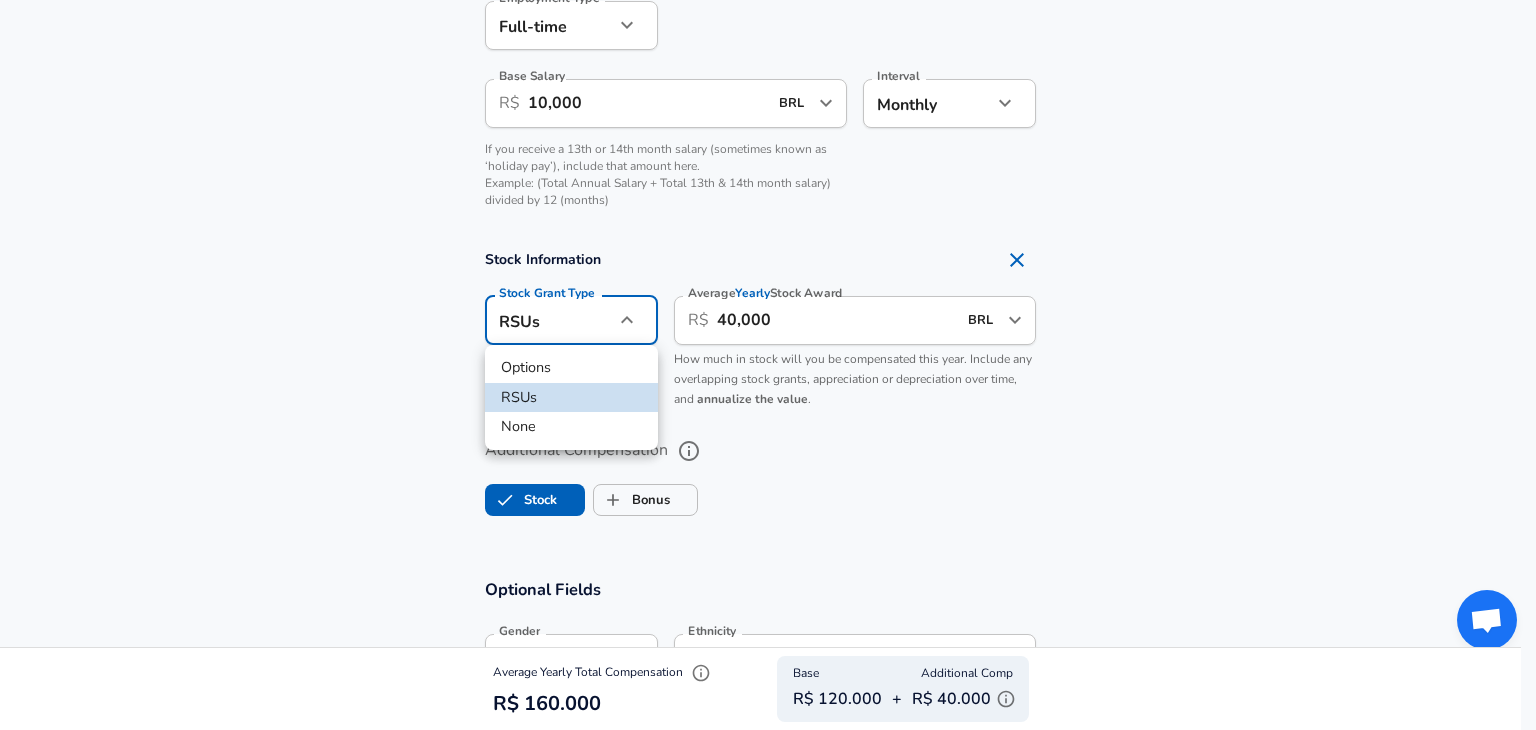 click on "Restart Add Your Salary Upload your offer letter   to verify your submission Enhance Privacy and Anonymity No Automatically hides specific fields until there are enough submissions to safely display the full details.   More Details Based on your submission and the data points that we have already collected, we will automatically hide and anonymize specific fields if there aren't enough data points to remain sufficiently anonymous. Company & Title Information   Enter the company you received your offer from Company Restaurant Brands International Company   Select the title that closest resembles your official title. This should be similar to the title that was present on your offer letter. Title Software Engineer Title   Select a job family that best fits your role. If you can't find one, select 'Other' to enter a custom job family Job Family Software Engineer Job Family   Select a Specialization that best fits your role. If you can't find one, select 'Other' to enter a custom specialization Full Stack   Level" at bounding box center [768, -1035] 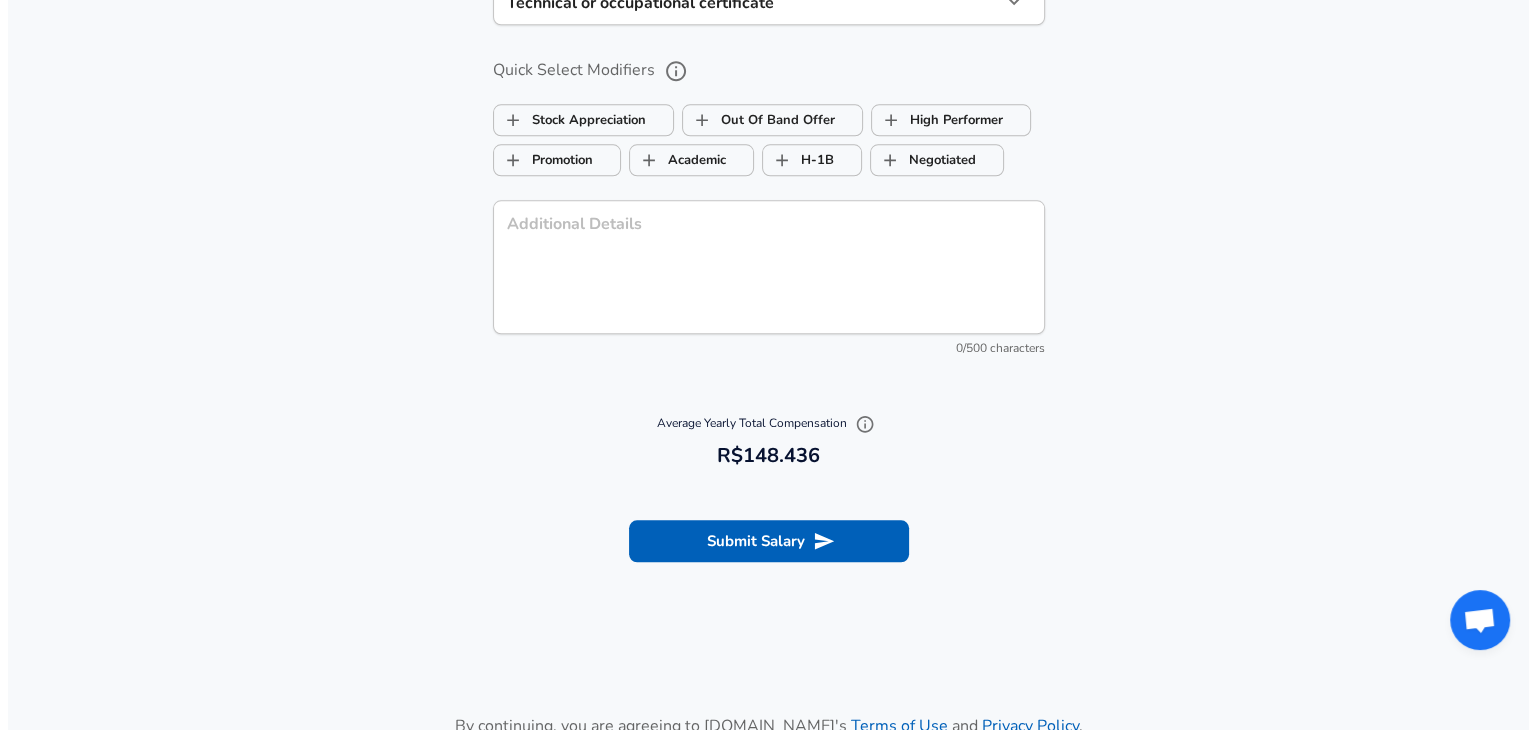 scroll, scrollTop: 2100, scrollLeft: 0, axis: vertical 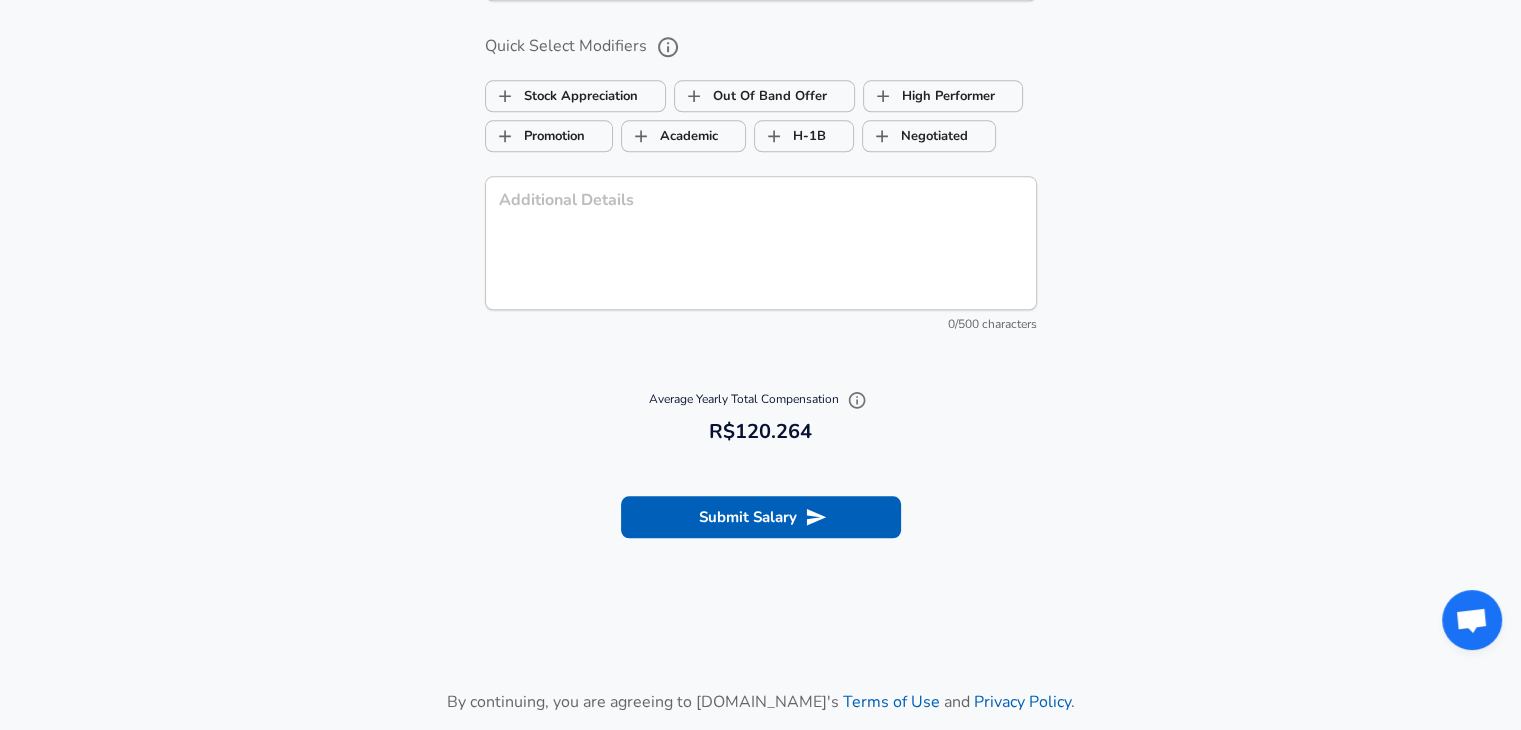 drag, startPoint x: 768, startPoint y: 514, endPoint x: 756, endPoint y: 507, distance: 13.892444 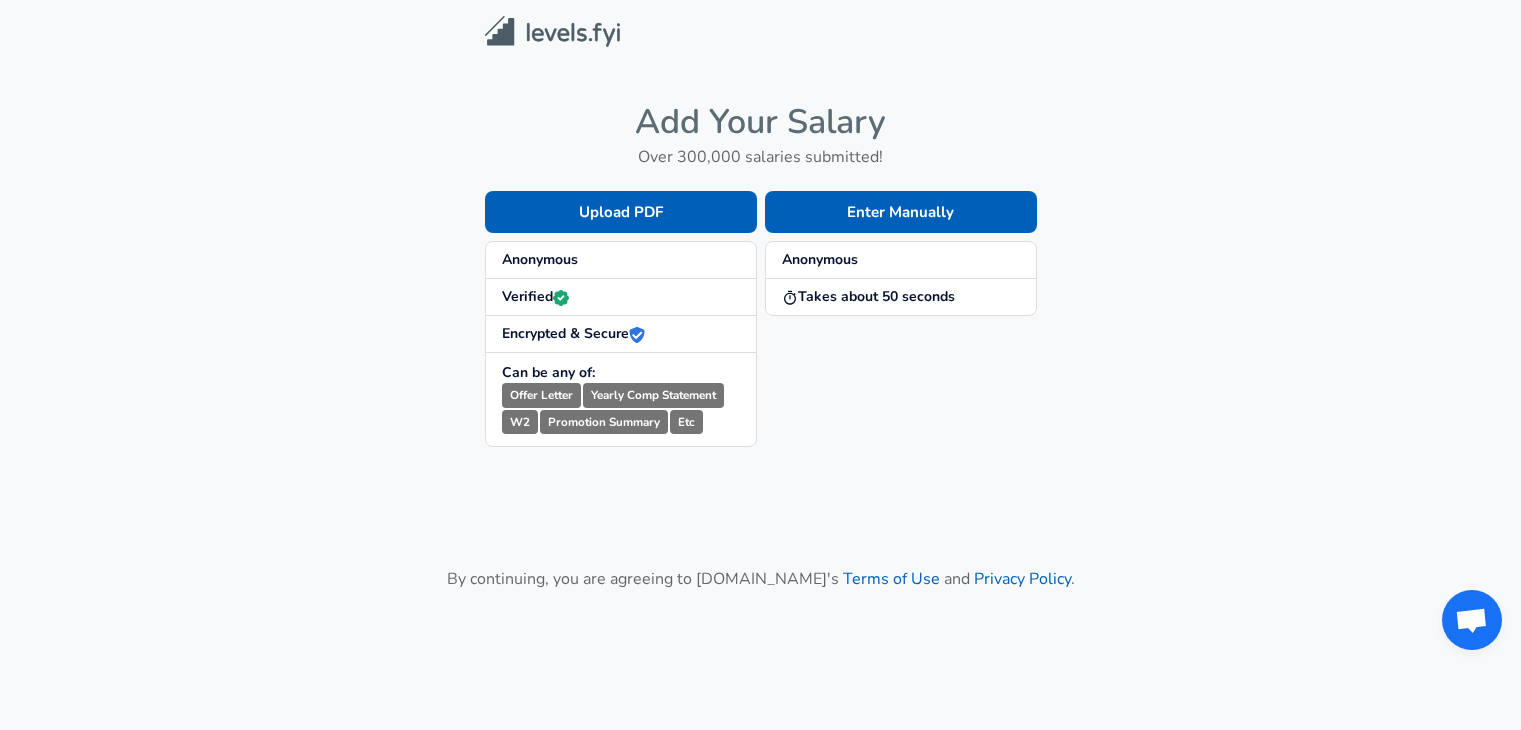 scroll, scrollTop: 0, scrollLeft: 0, axis: both 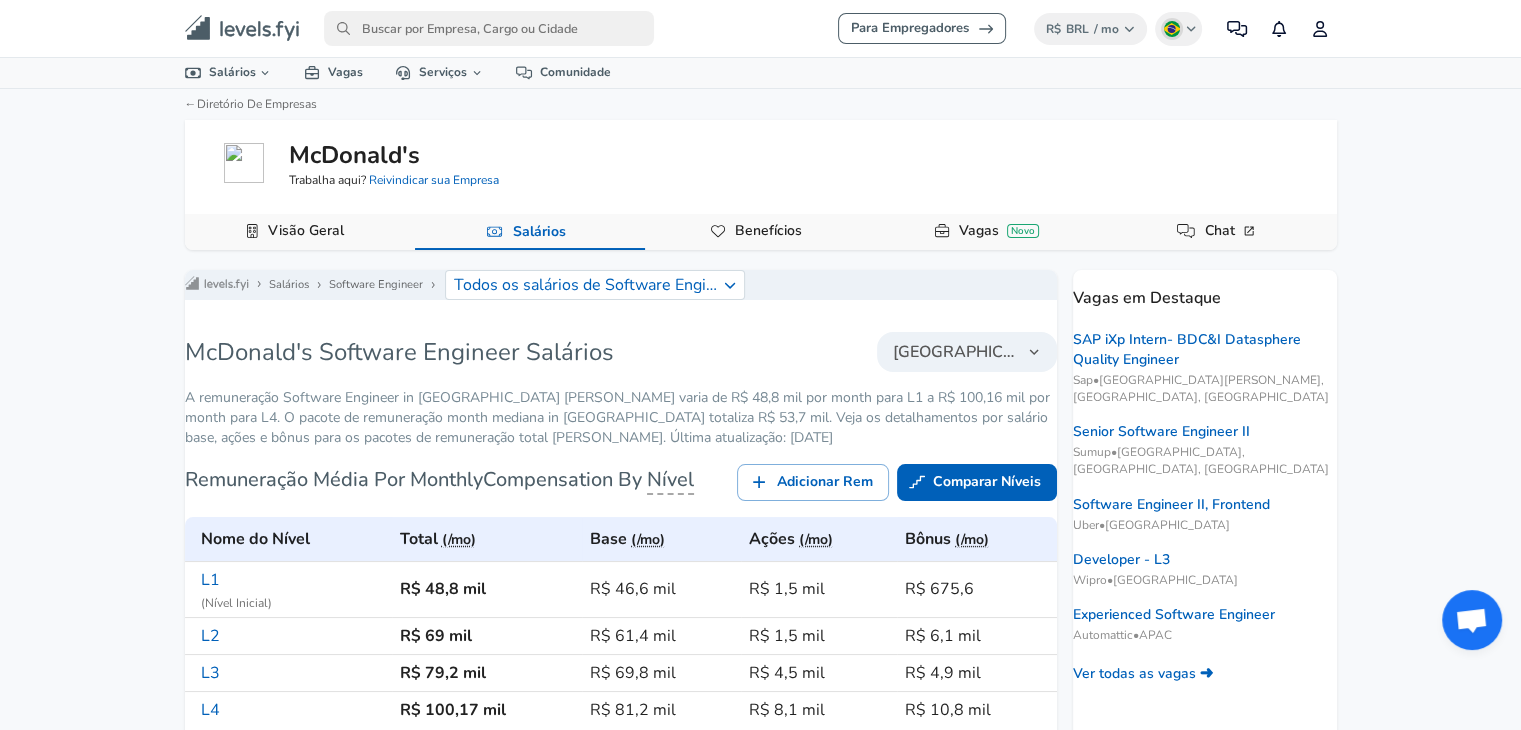 click on "[GEOGRAPHIC_DATA]" at bounding box center (955, 352) 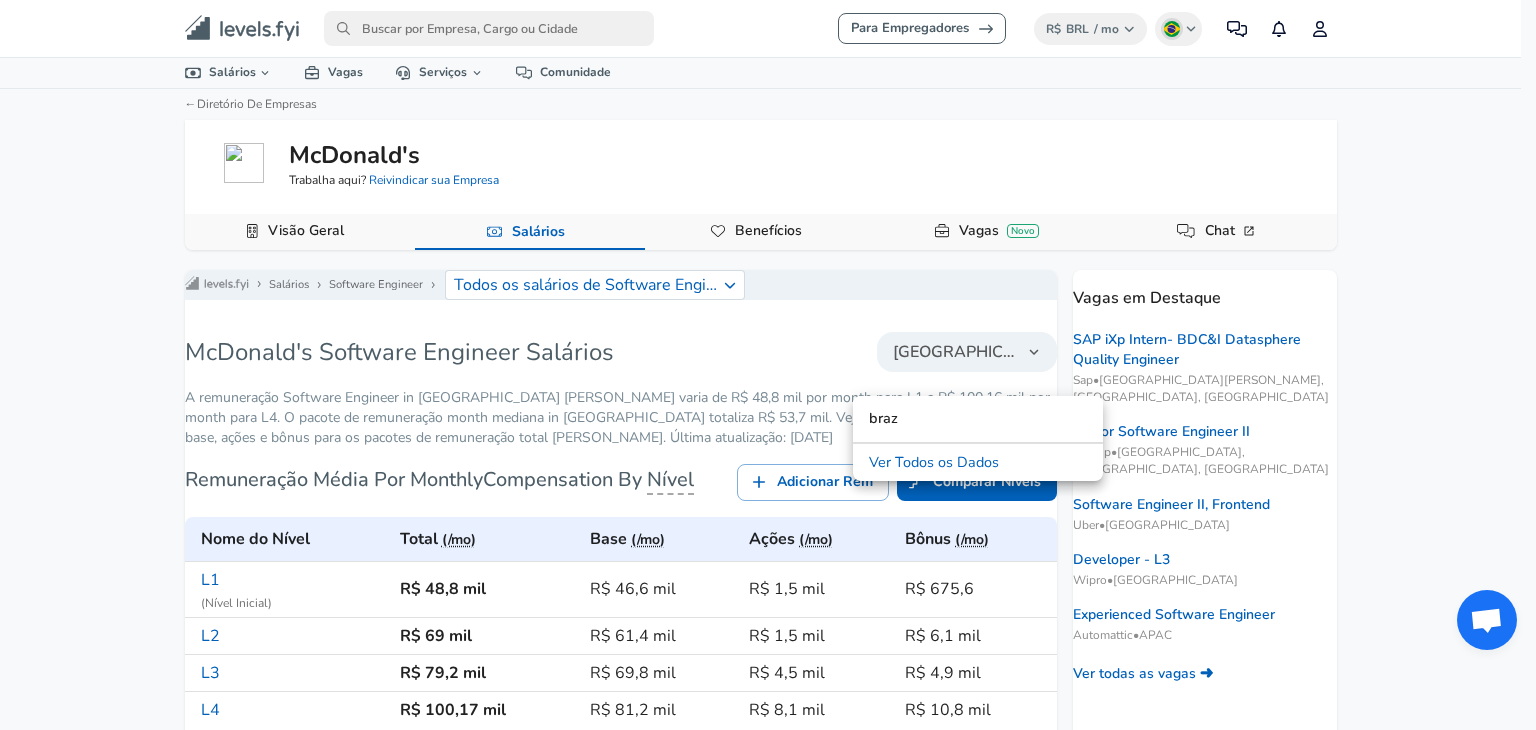 type on "braz" 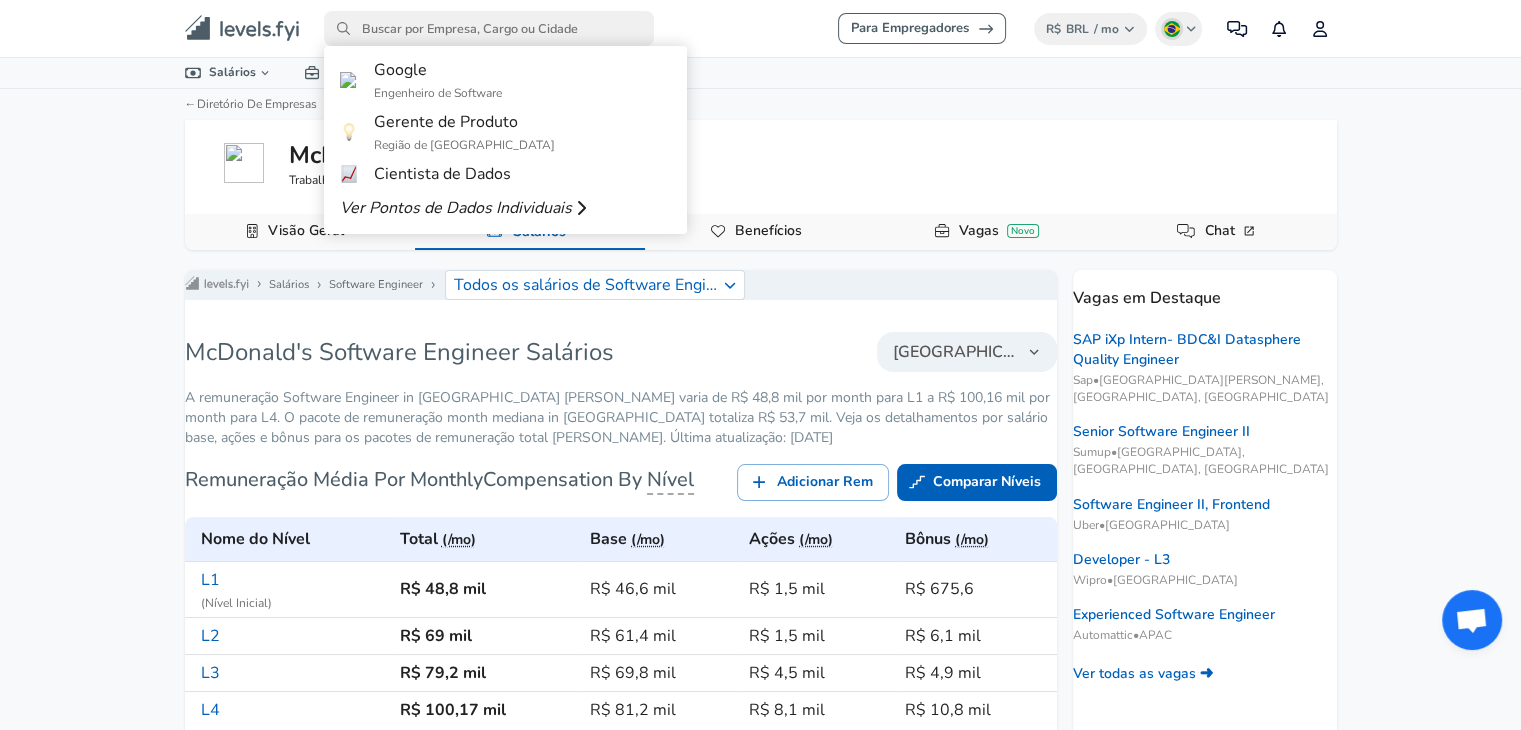 click at bounding box center [489, 28] 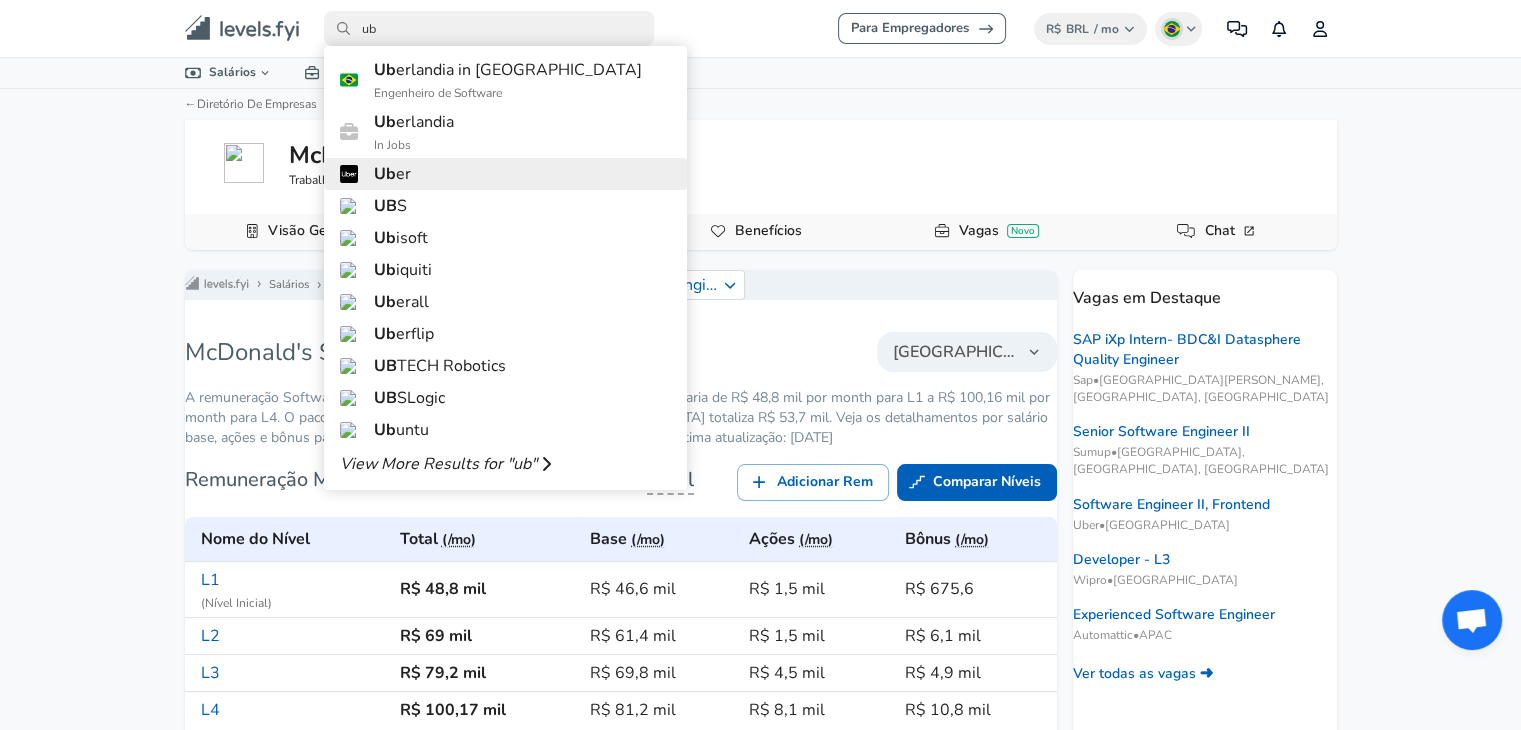 type on "ub" 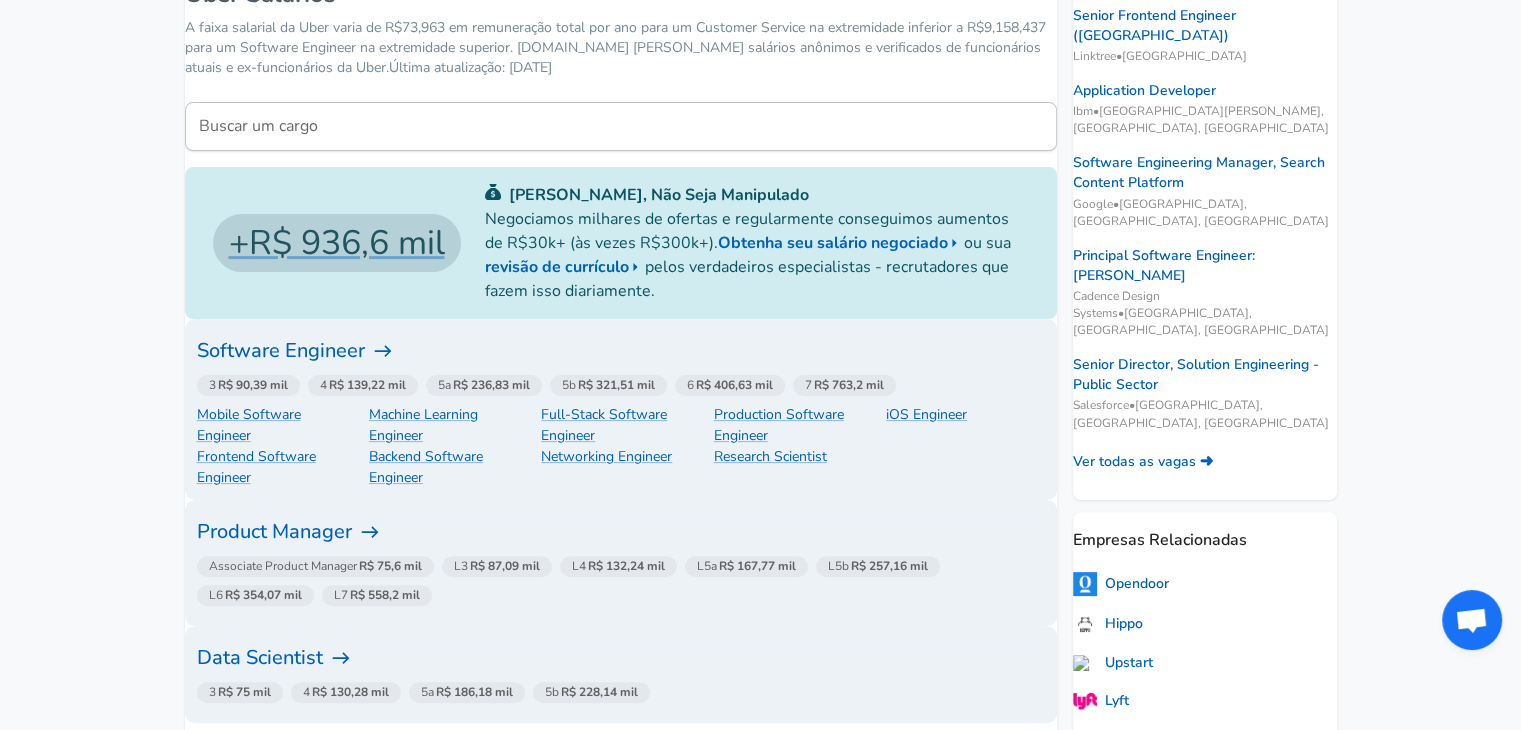 scroll, scrollTop: 500, scrollLeft: 0, axis: vertical 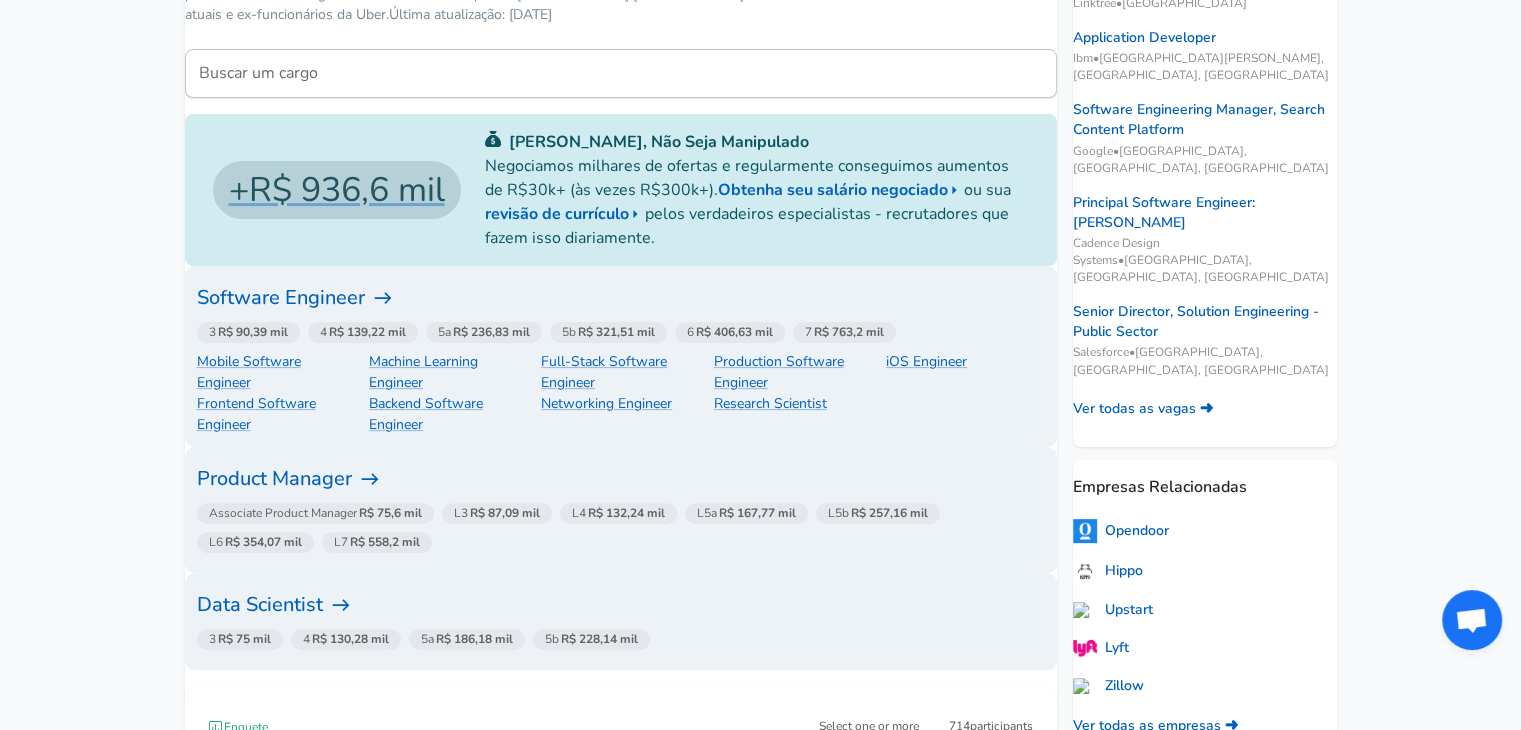 click on "Product Manager" at bounding box center (621, 479) 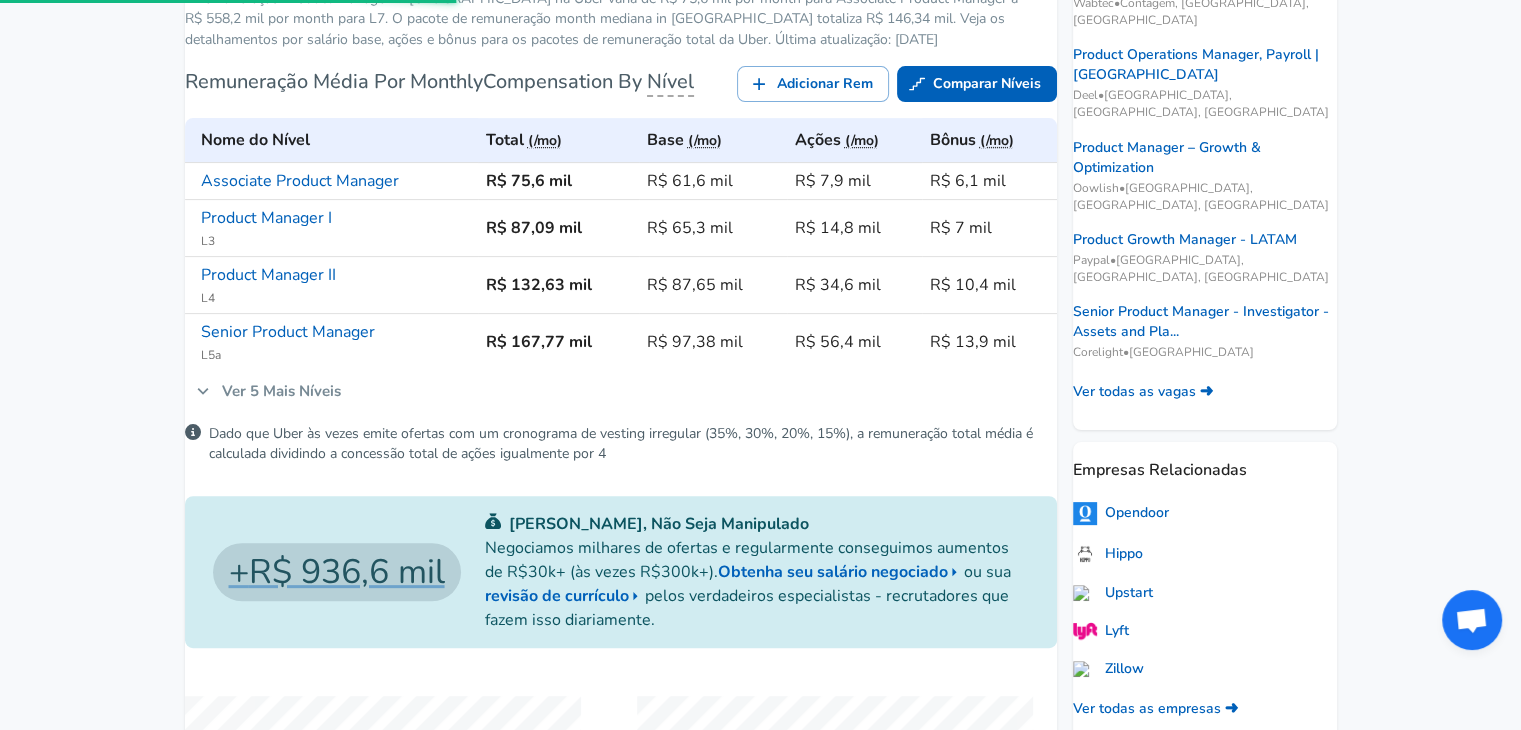 scroll, scrollTop: 0, scrollLeft: 0, axis: both 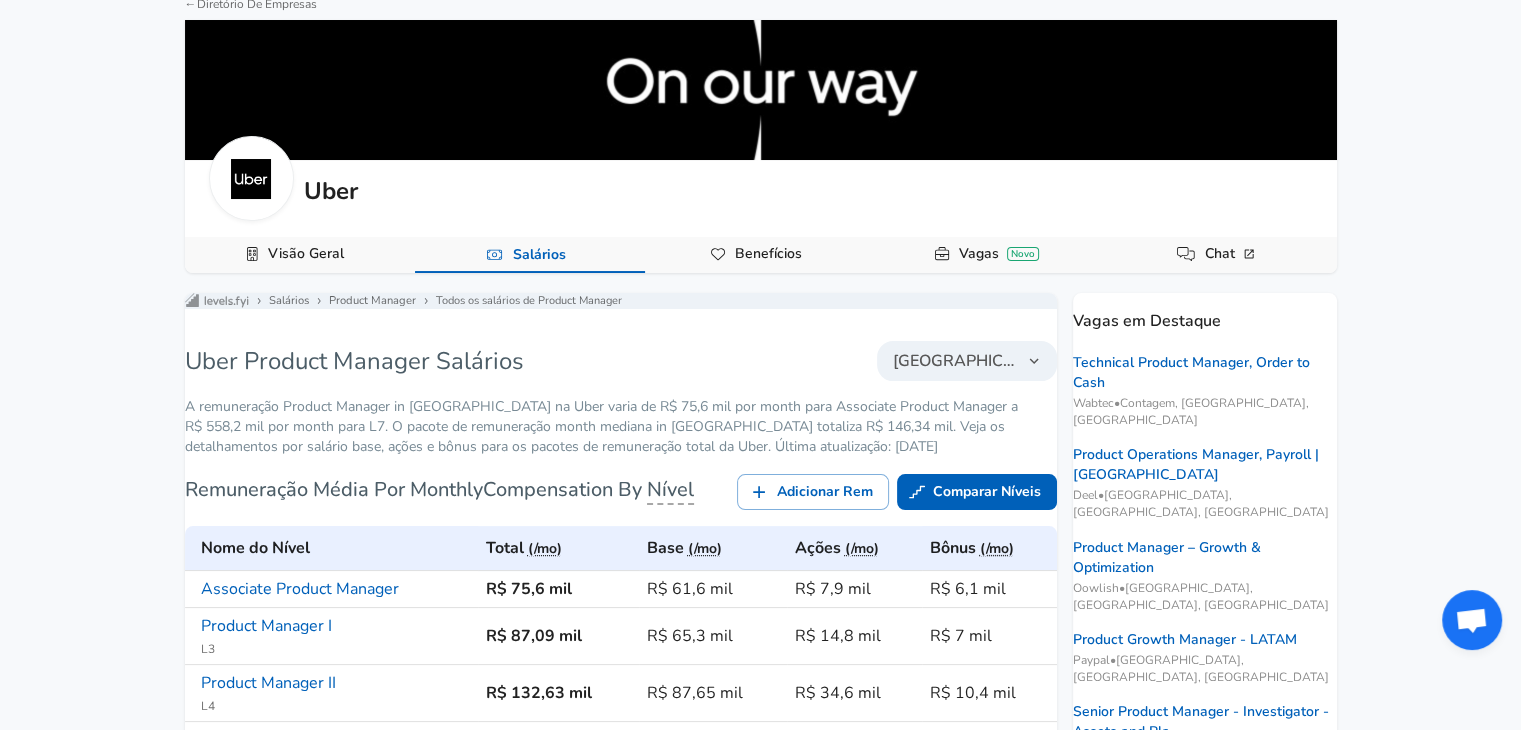 click on "[GEOGRAPHIC_DATA]" at bounding box center (955, 361) 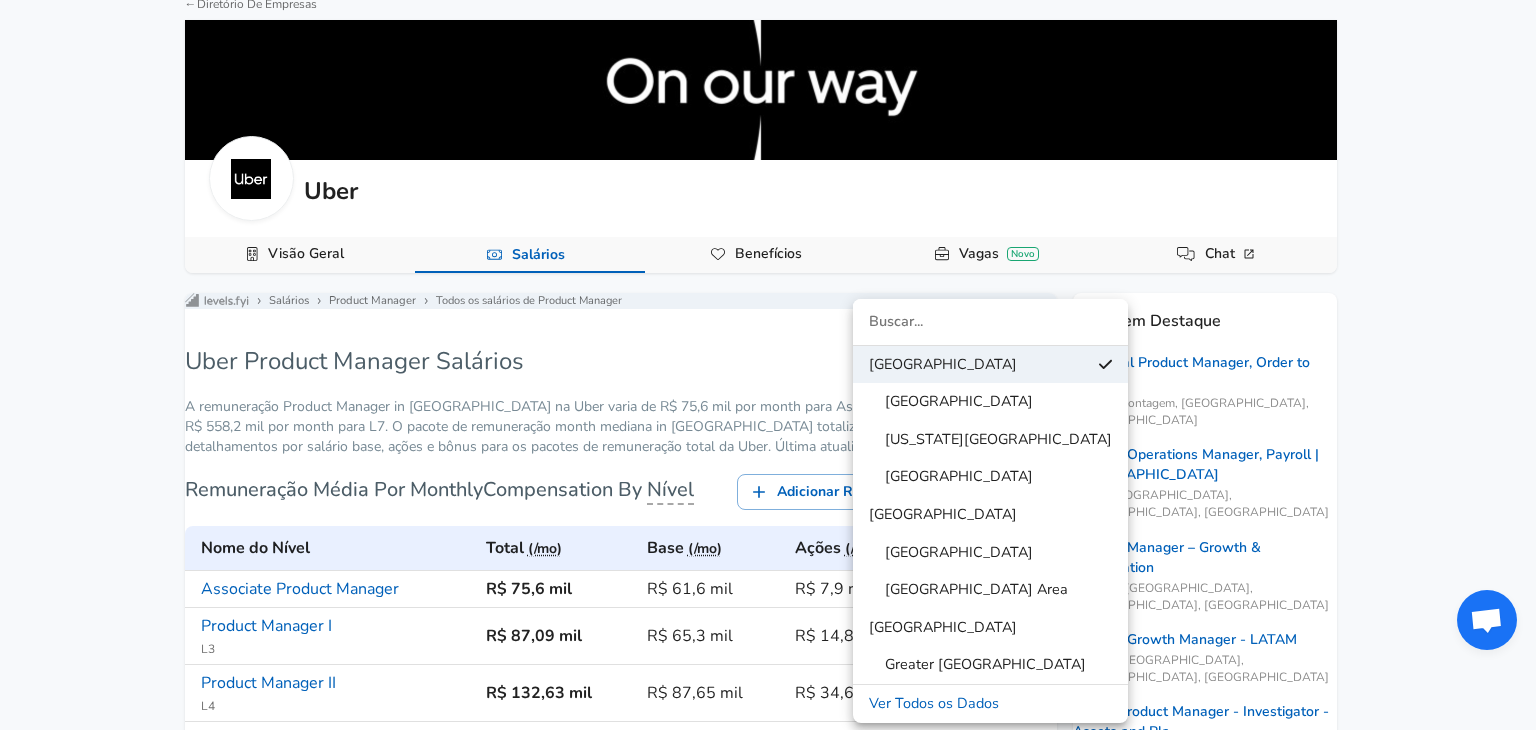 click on "[GEOGRAPHIC_DATA]" at bounding box center (990, 628) 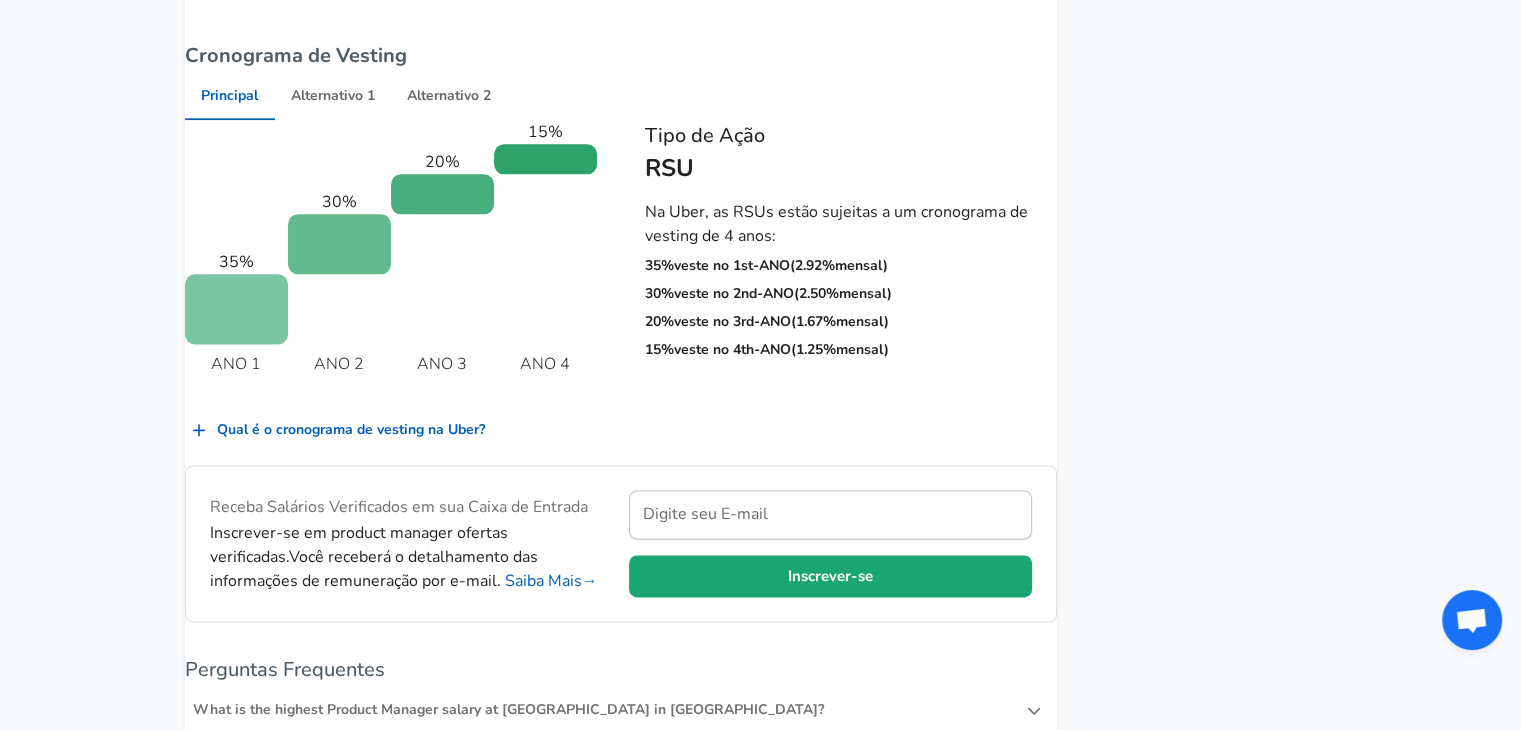scroll, scrollTop: 2700, scrollLeft: 0, axis: vertical 